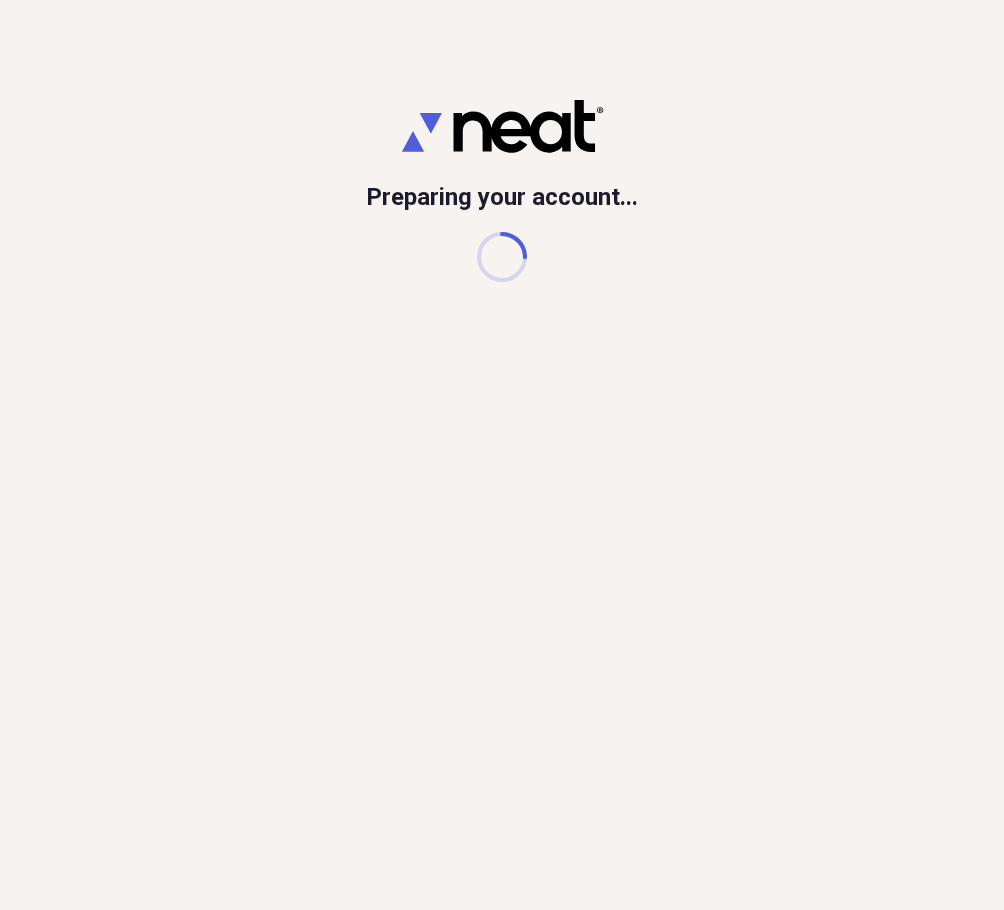 scroll, scrollTop: 0, scrollLeft: 0, axis: both 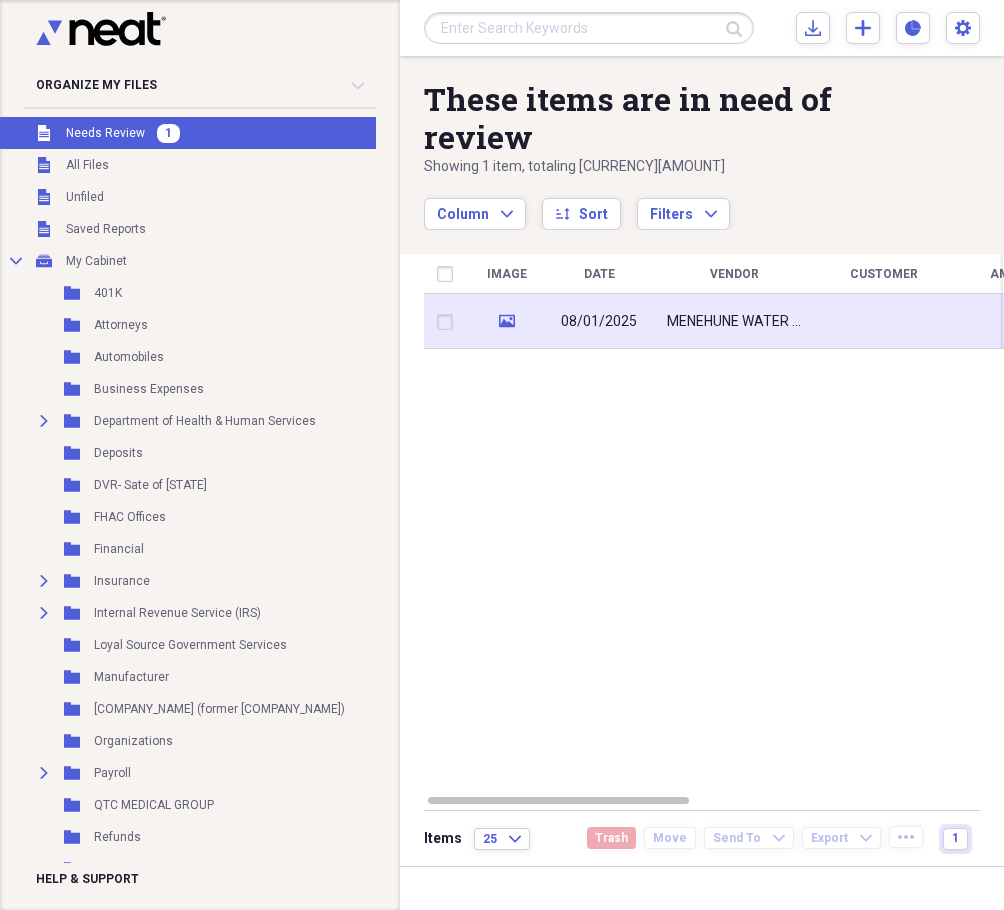 click on "08/01/2025" at bounding box center (599, 322) 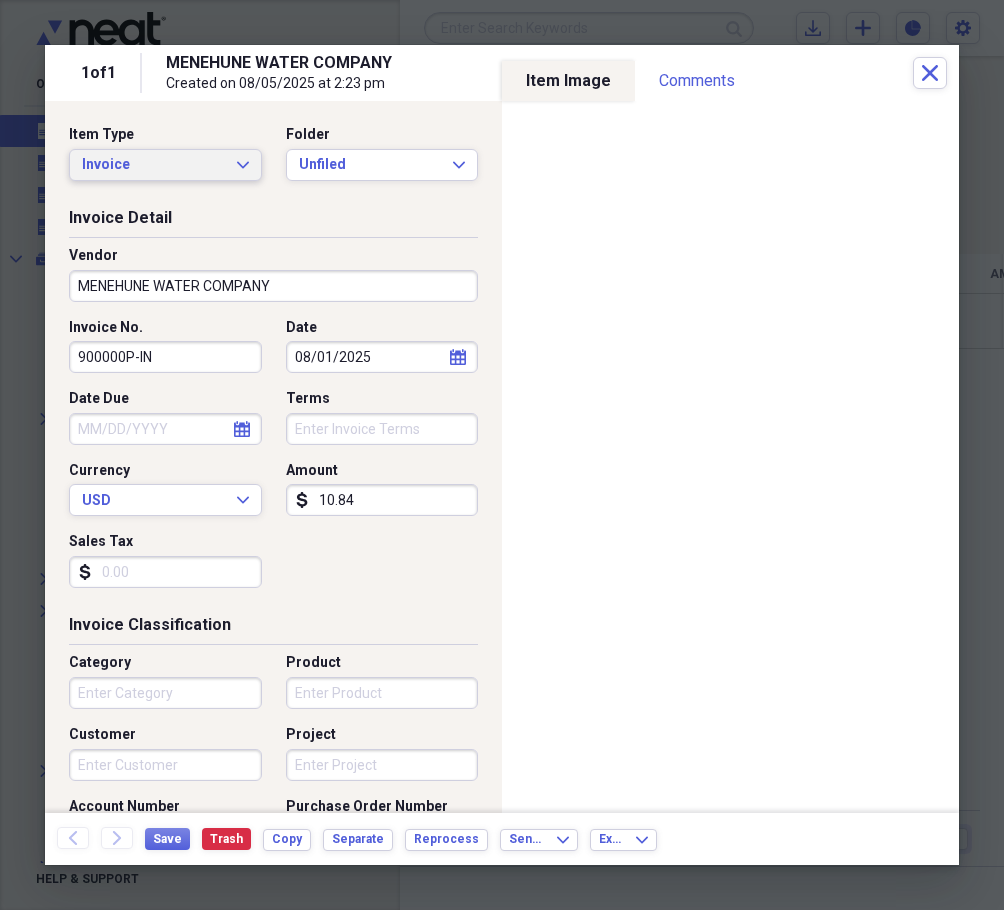 click on "Invoice Expand" at bounding box center (165, 165) 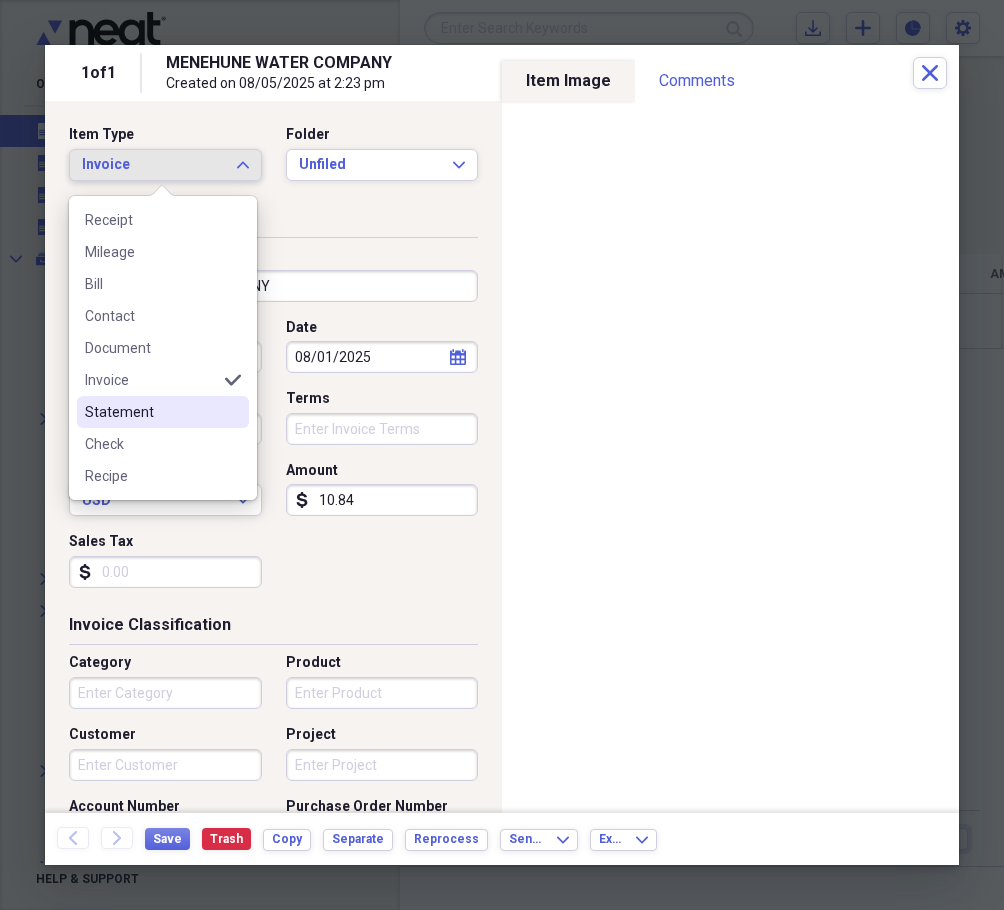 click on "Statement" at bounding box center [151, 412] 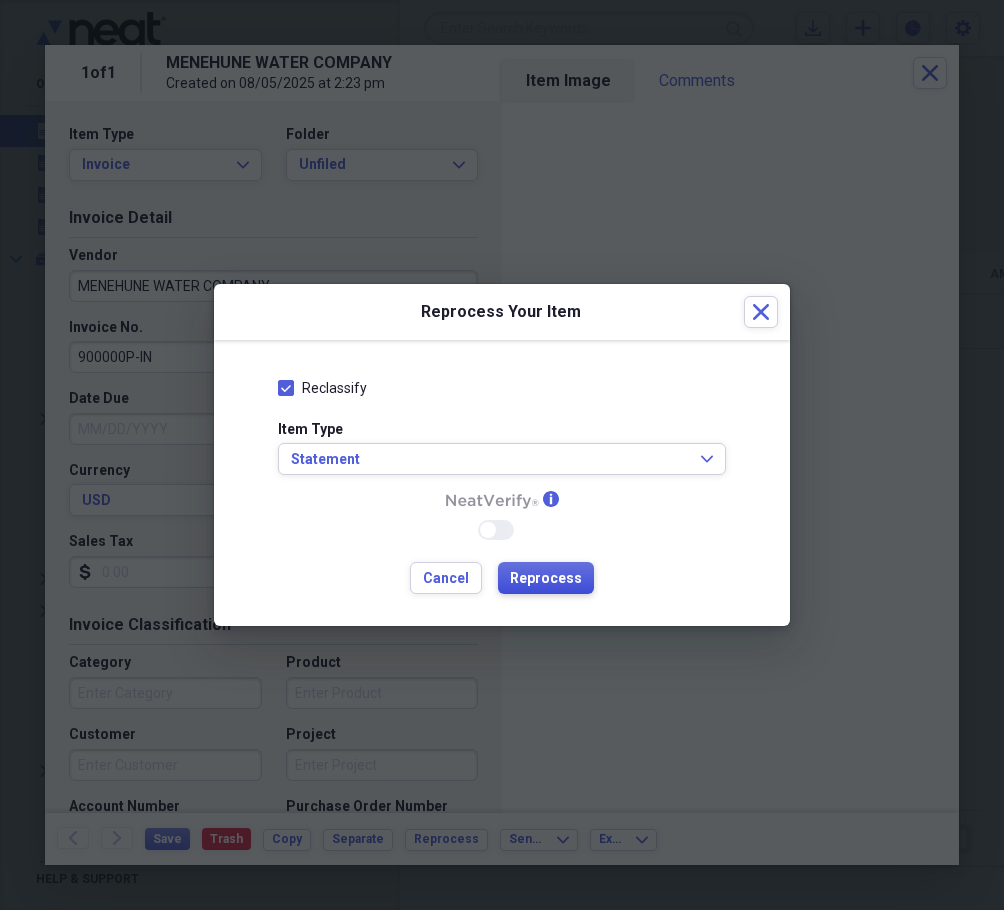 click on "Reprocess" at bounding box center (546, 579) 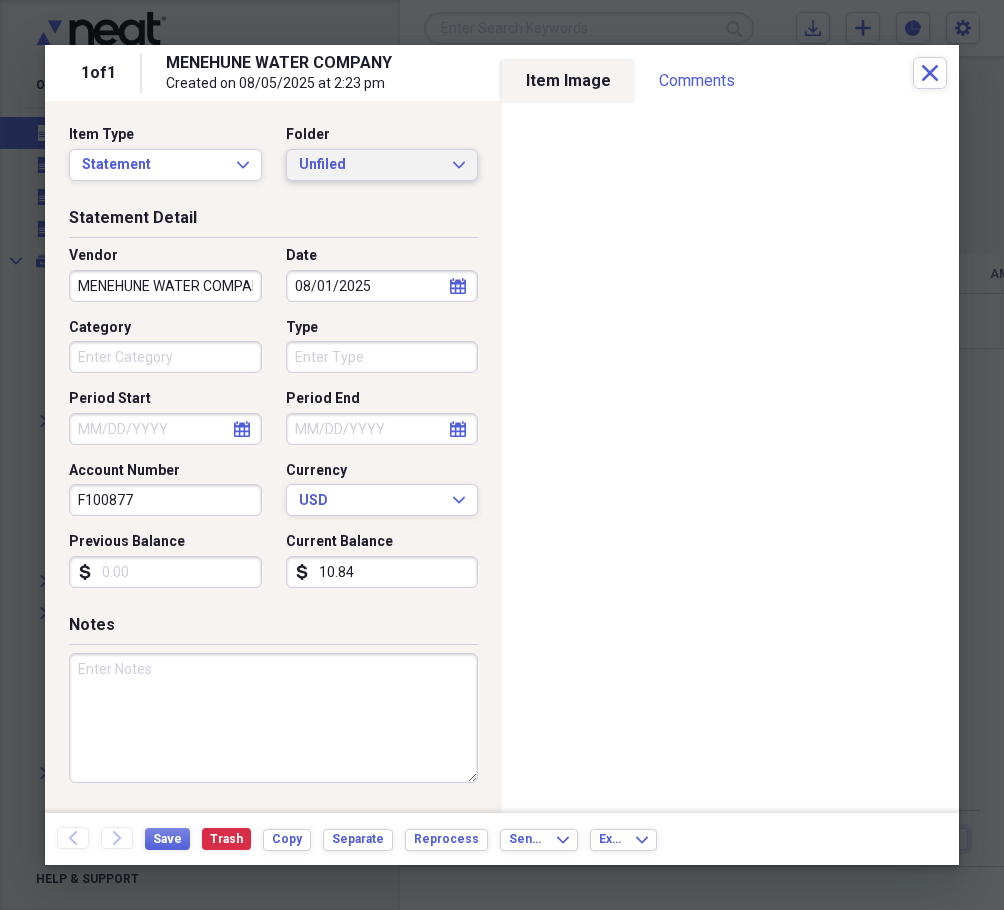 click on "Unfiled" at bounding box center (370, 165) 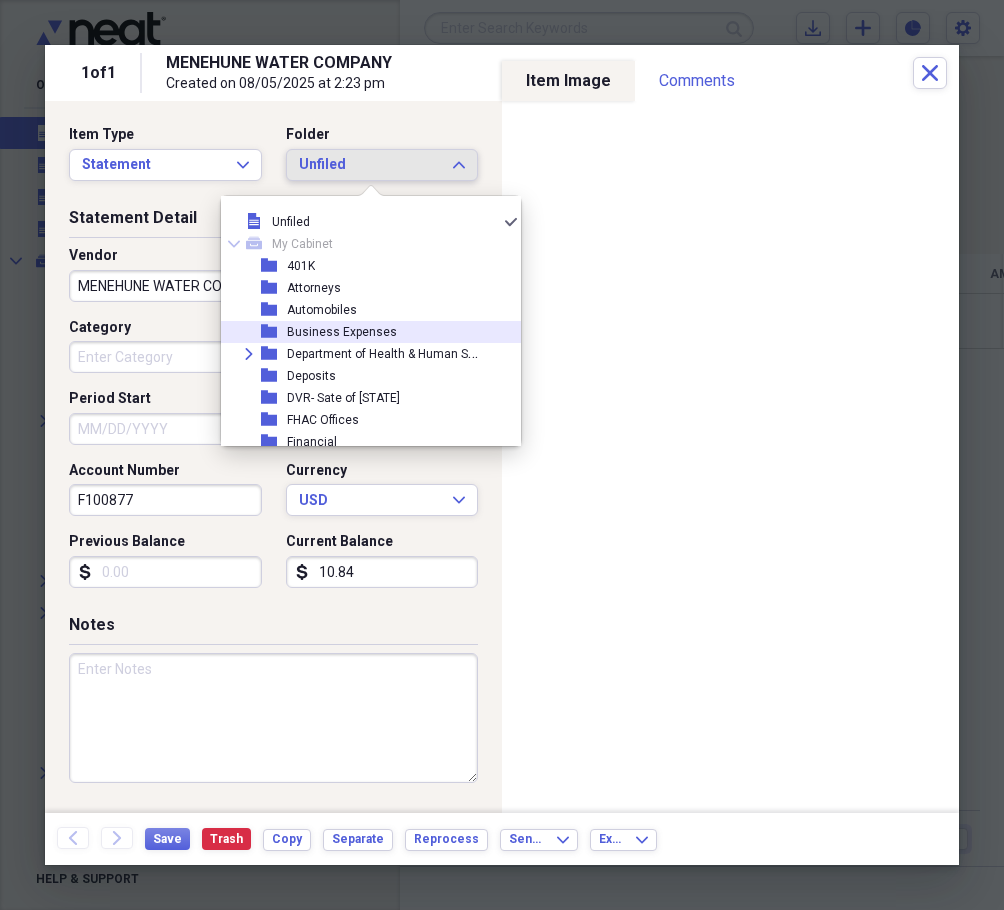 click on "Business Expenses" at bounding box center [342, 332] 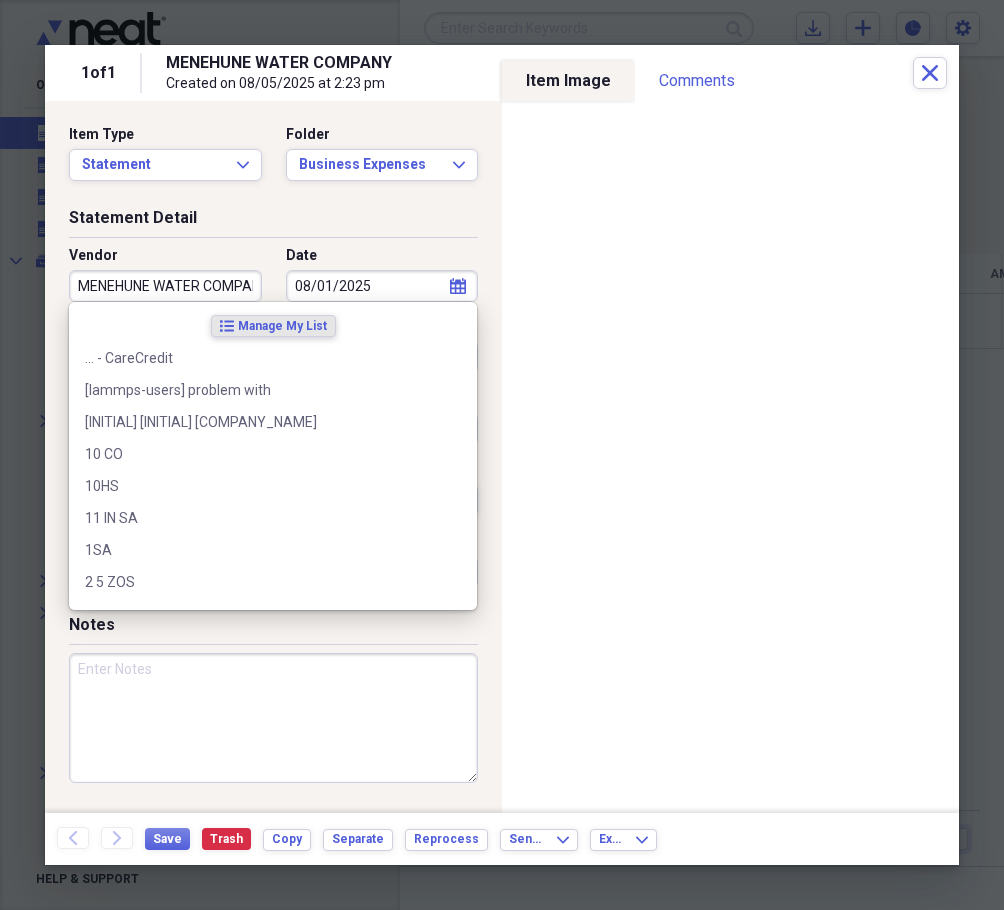 click on "MENEHUNE WATER COMPANY" at bounding box center (165, 286) 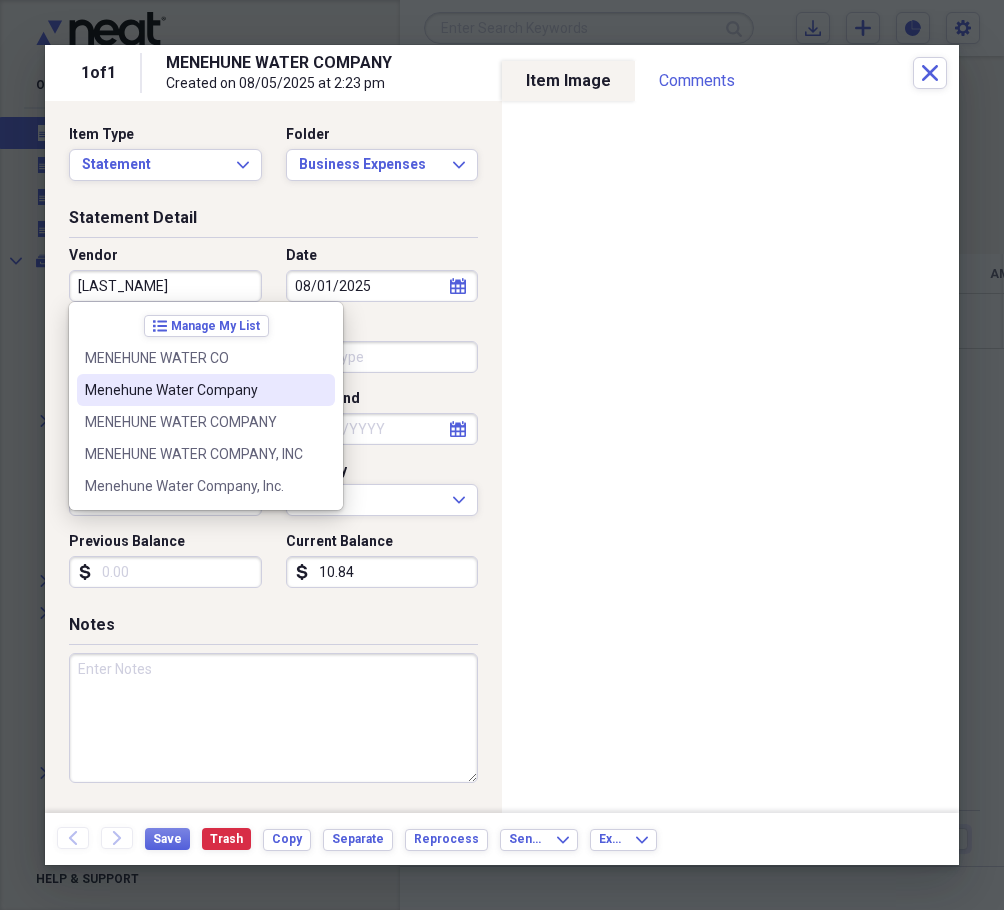 click on "Menehune Water Company" at bounding box center (194, 390) 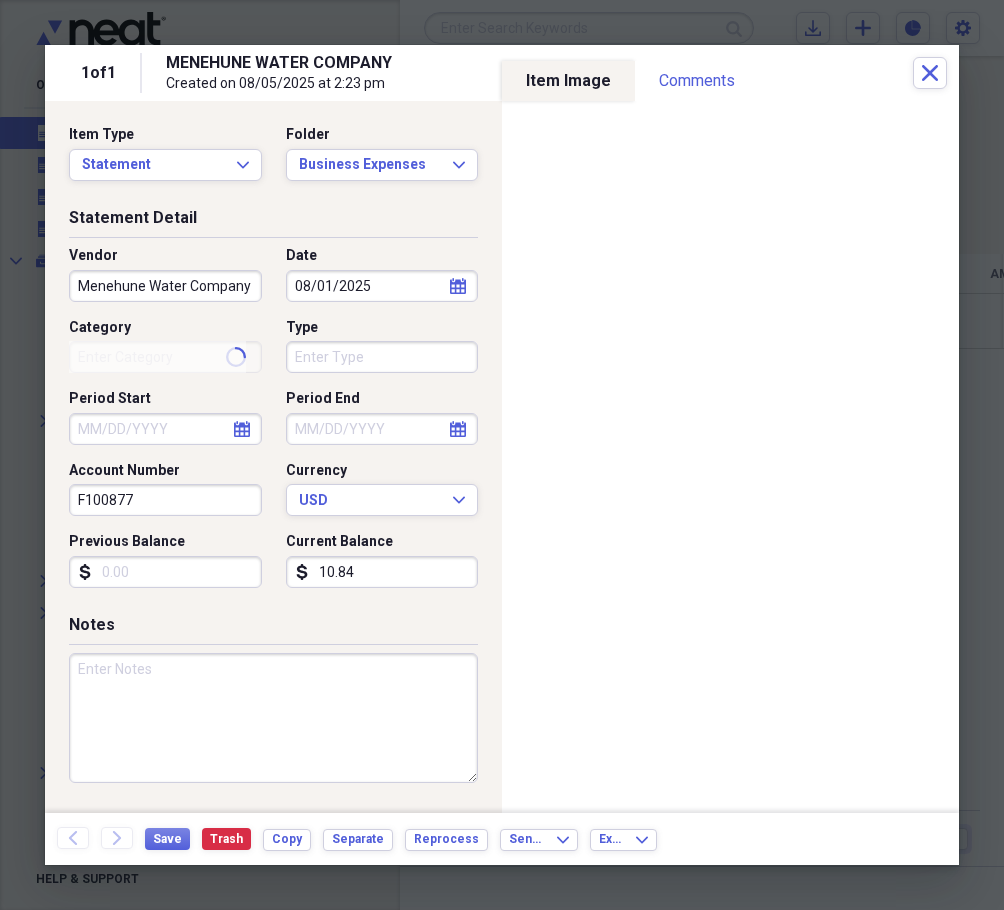type on "Supplies" 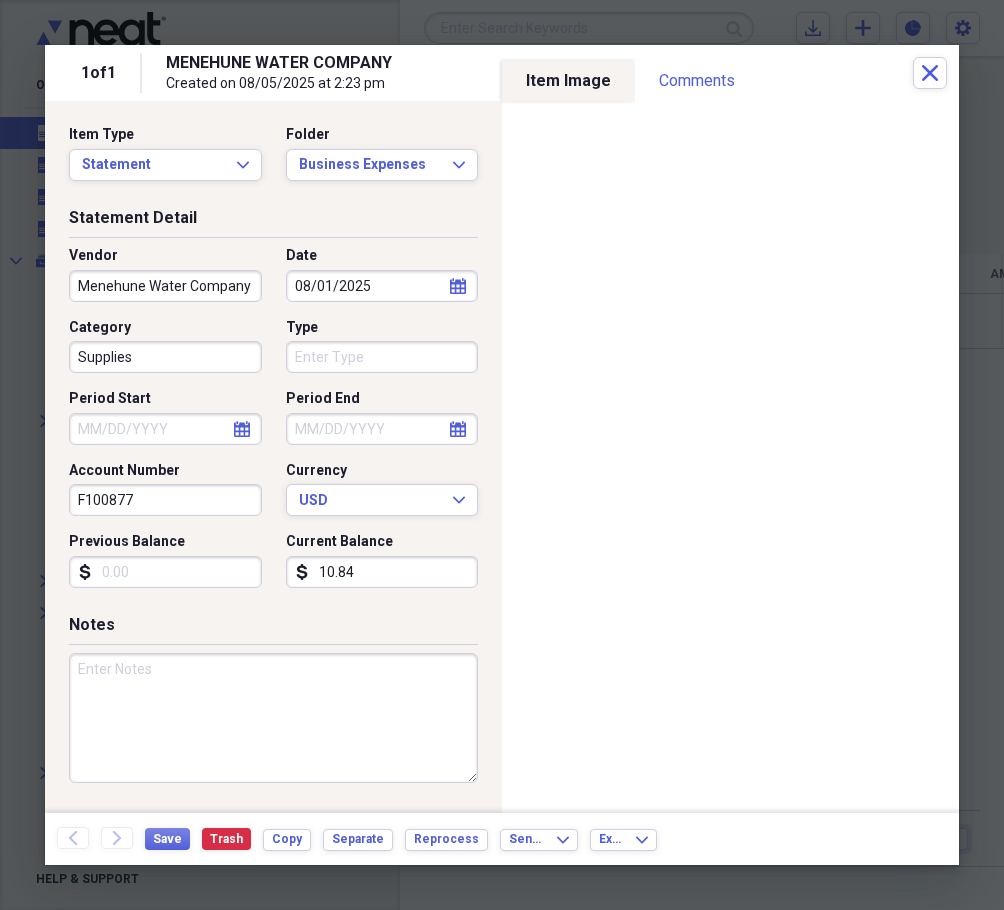 click on "Type" at bounding box center (382, 357) 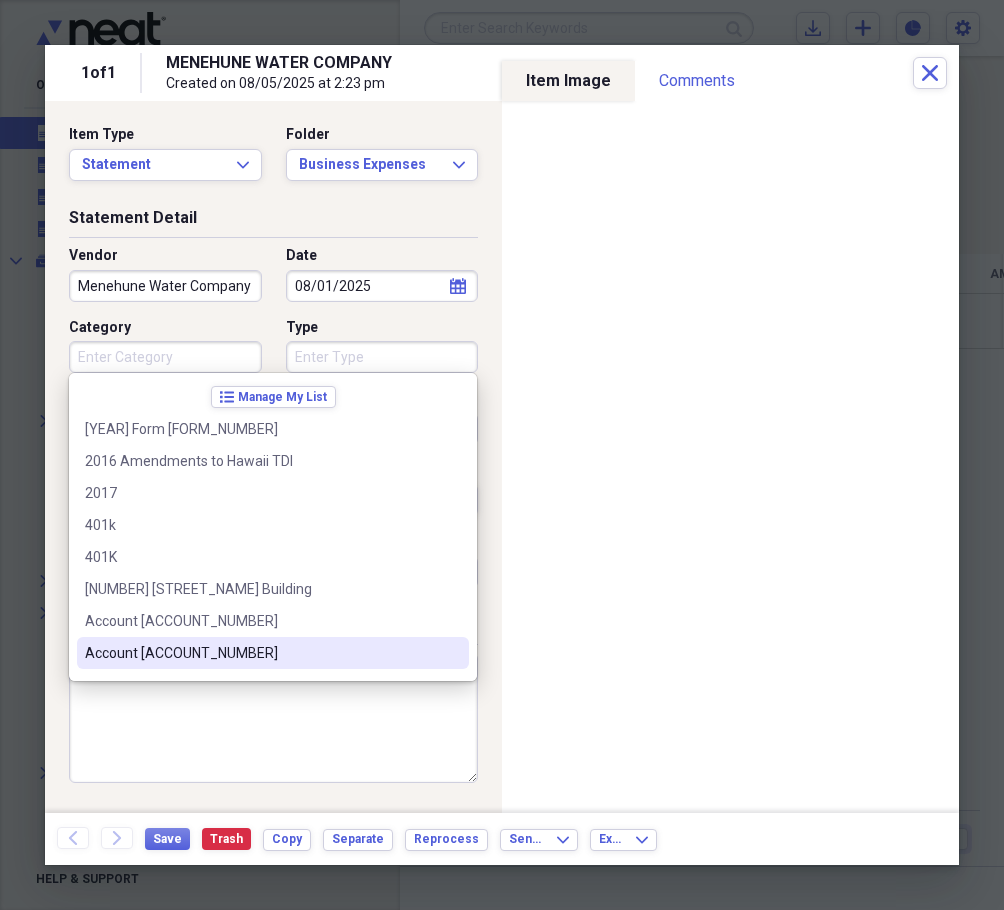 type 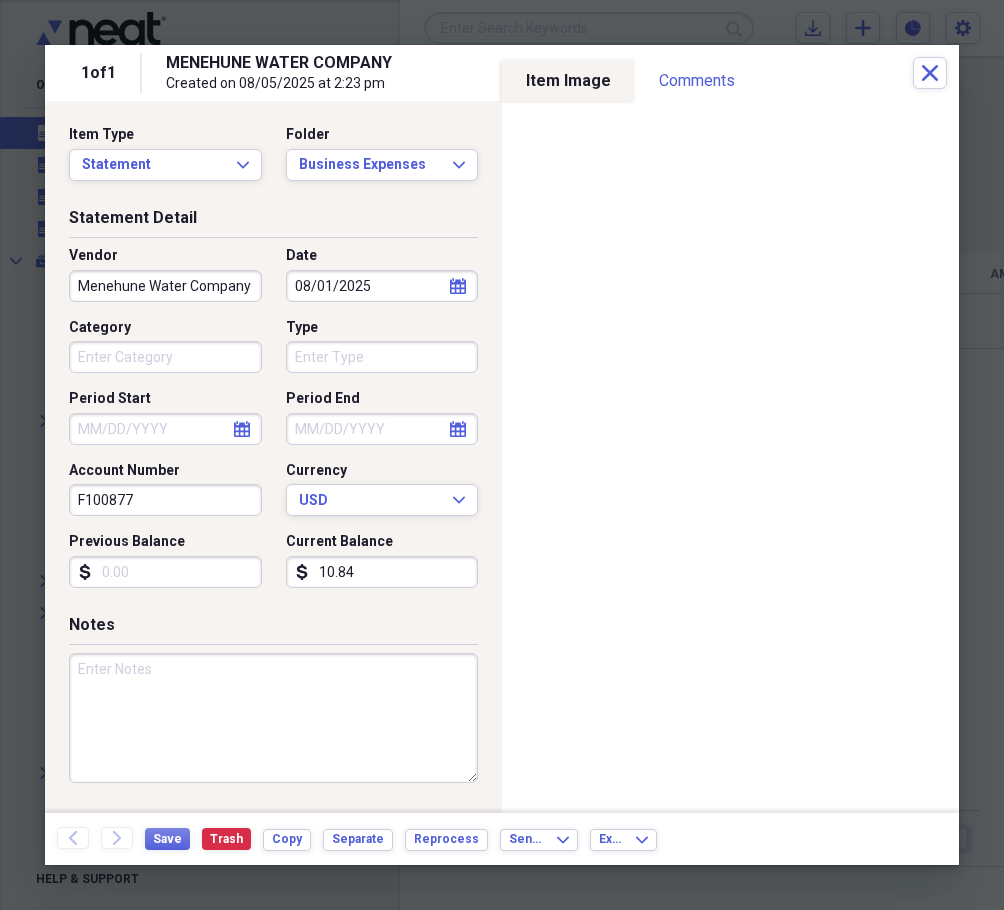 click on "Type" at bounding box center [382, 357] 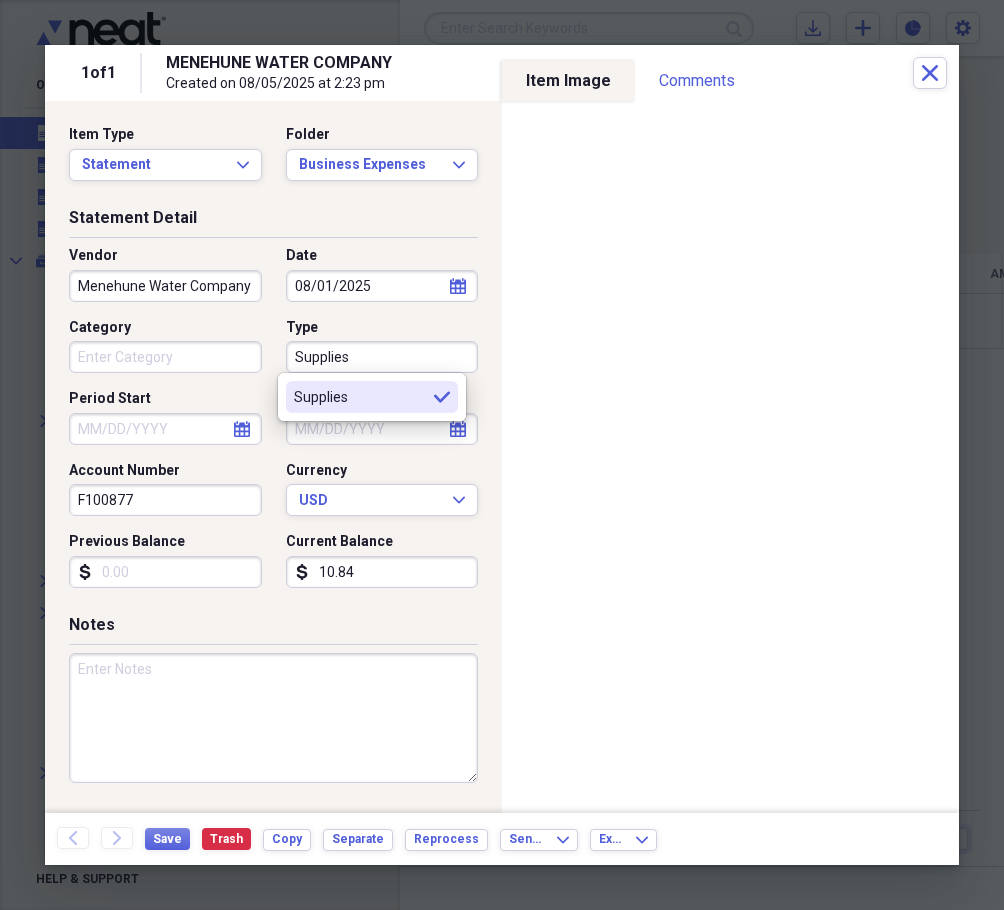 type on "Supplies" 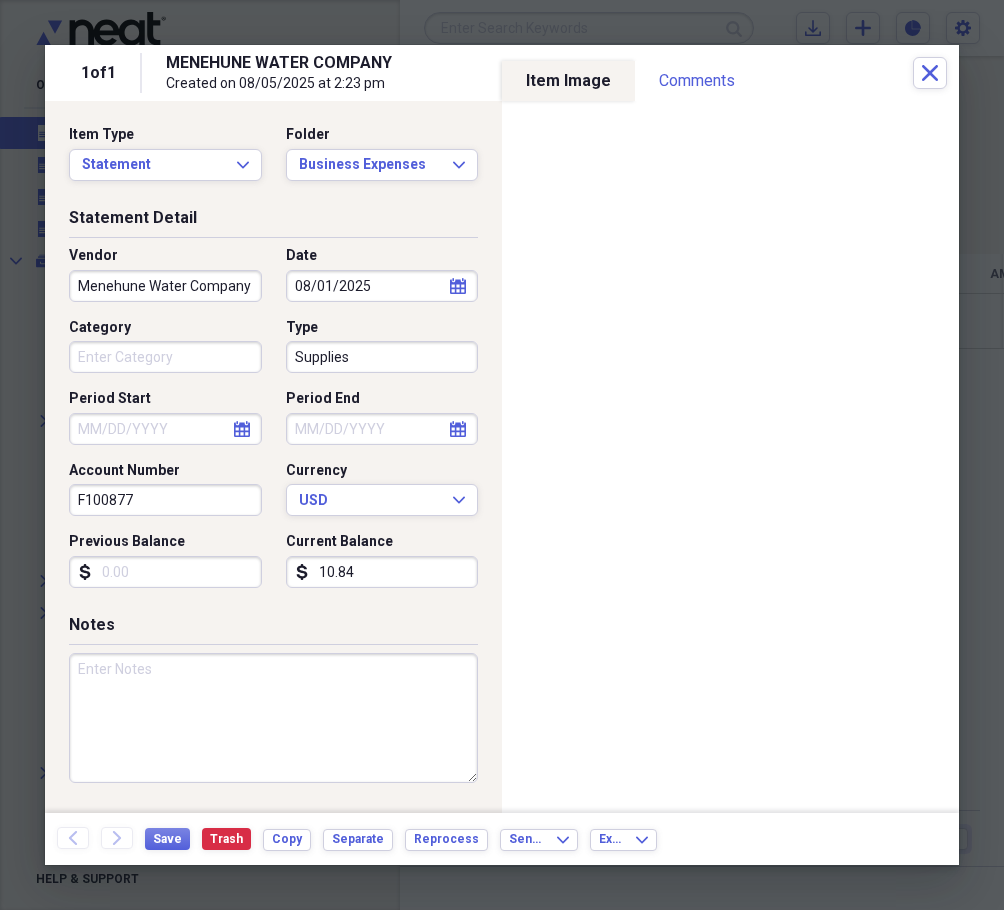 click on "Period Start" at bounding box center [165, 429] 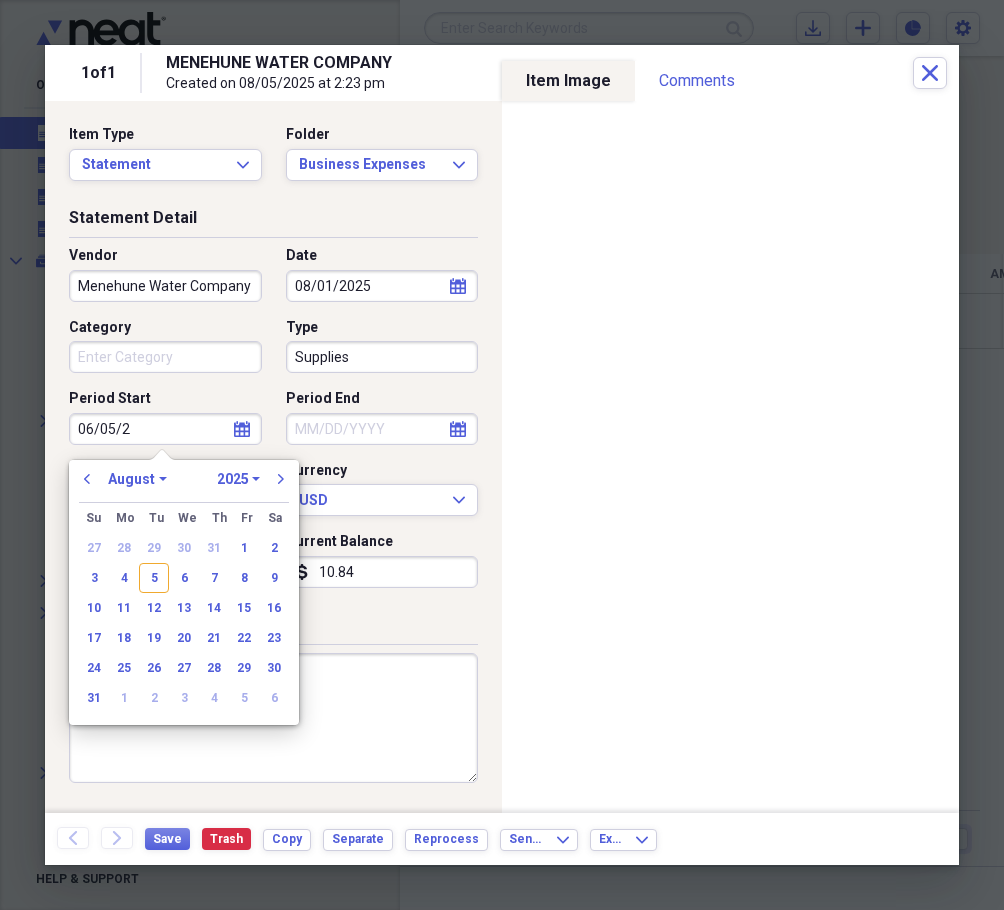 type on "06/05/20" 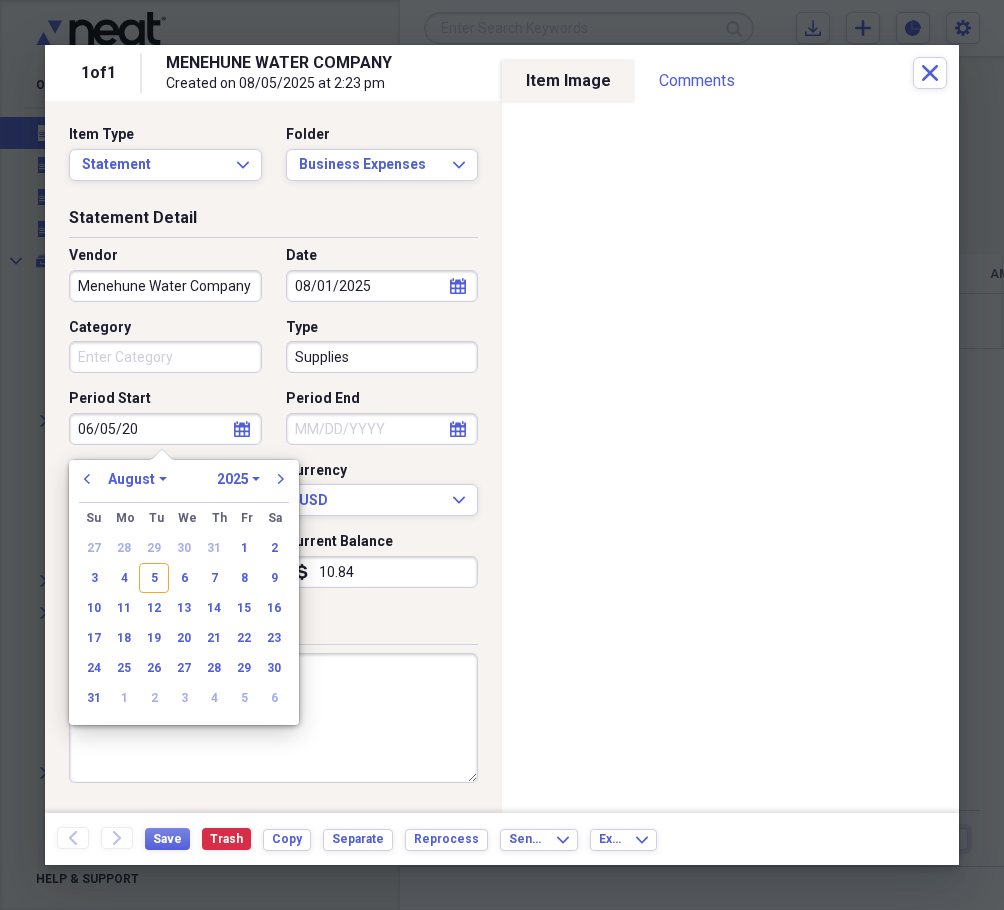 select on "5" 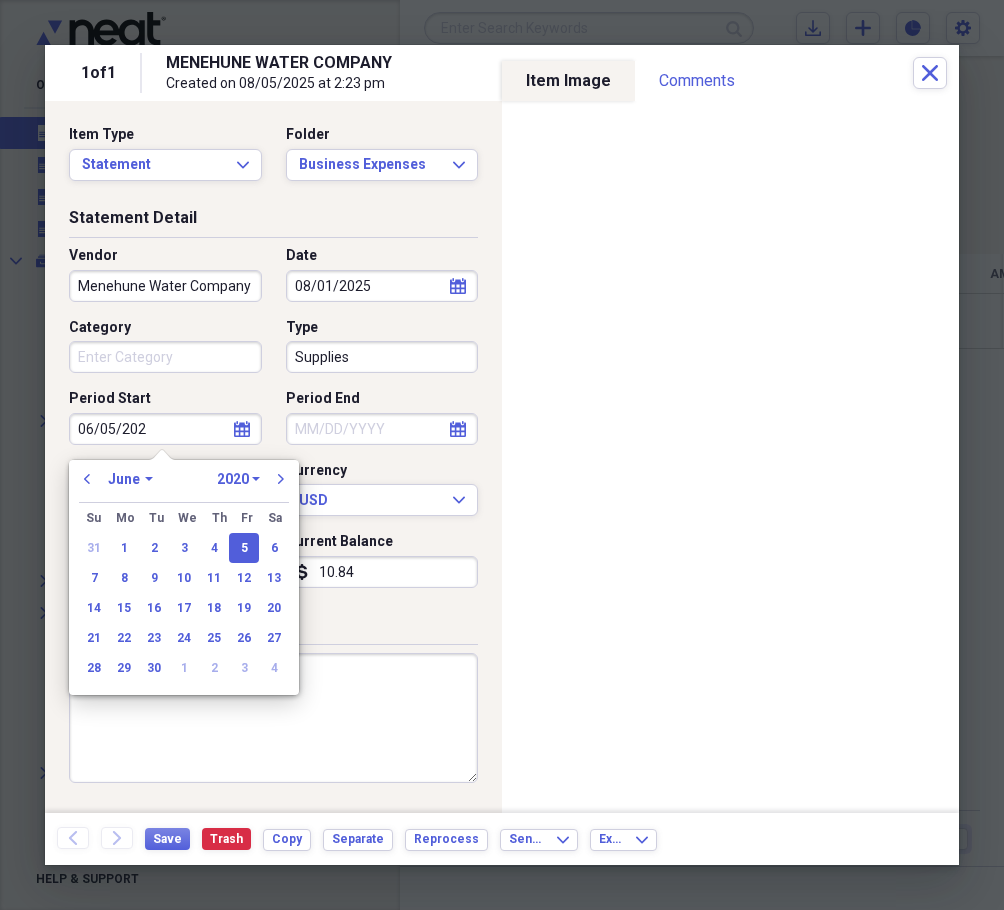 type on "06/05/2025" 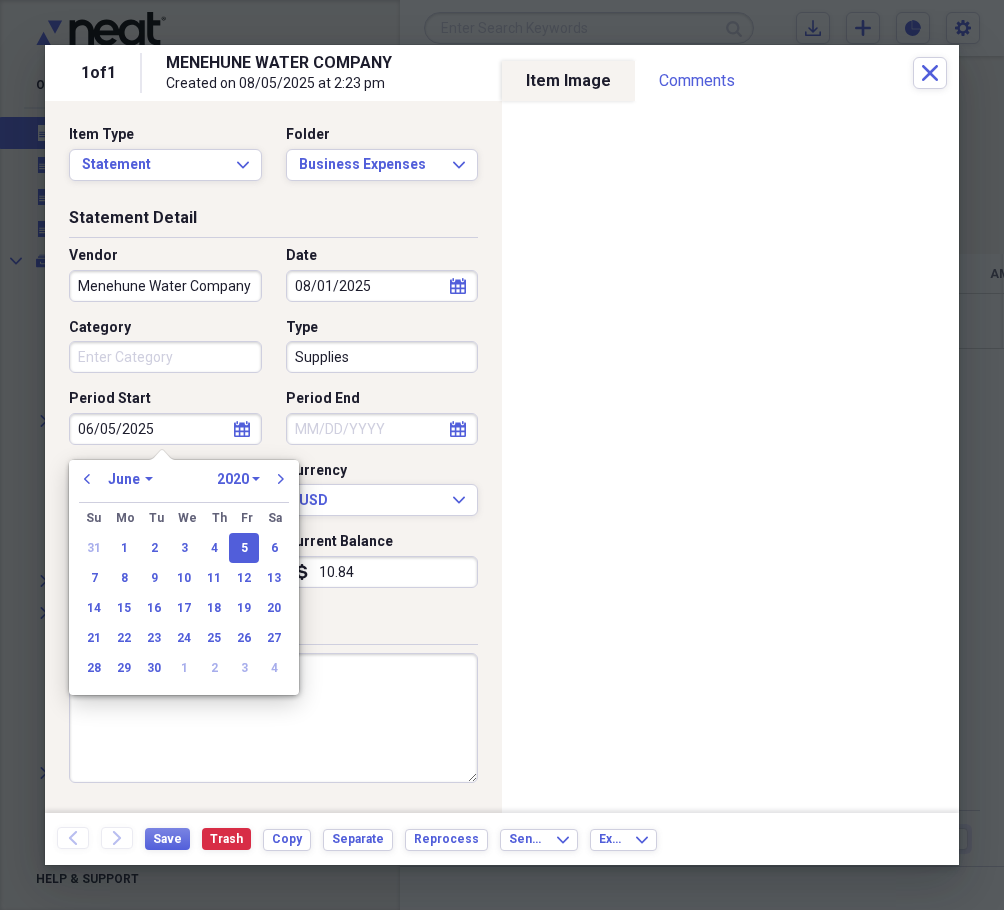 select on "2025" 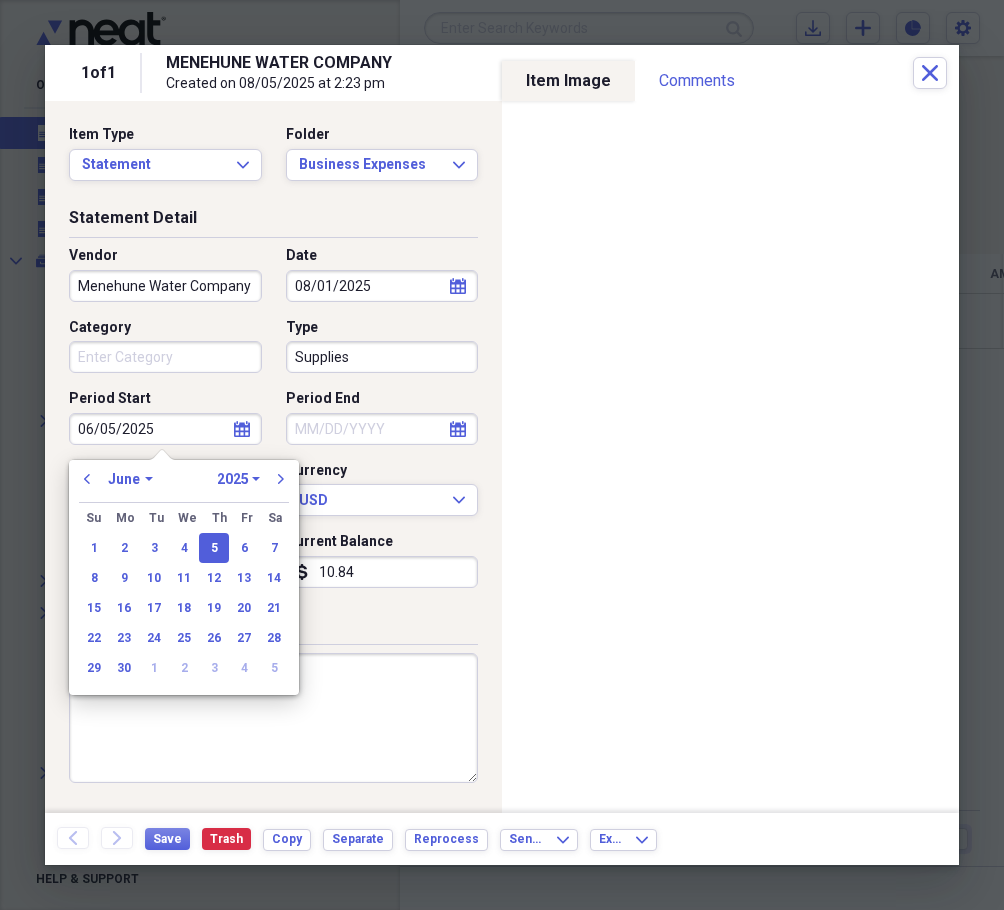 type on "06/05/2025" 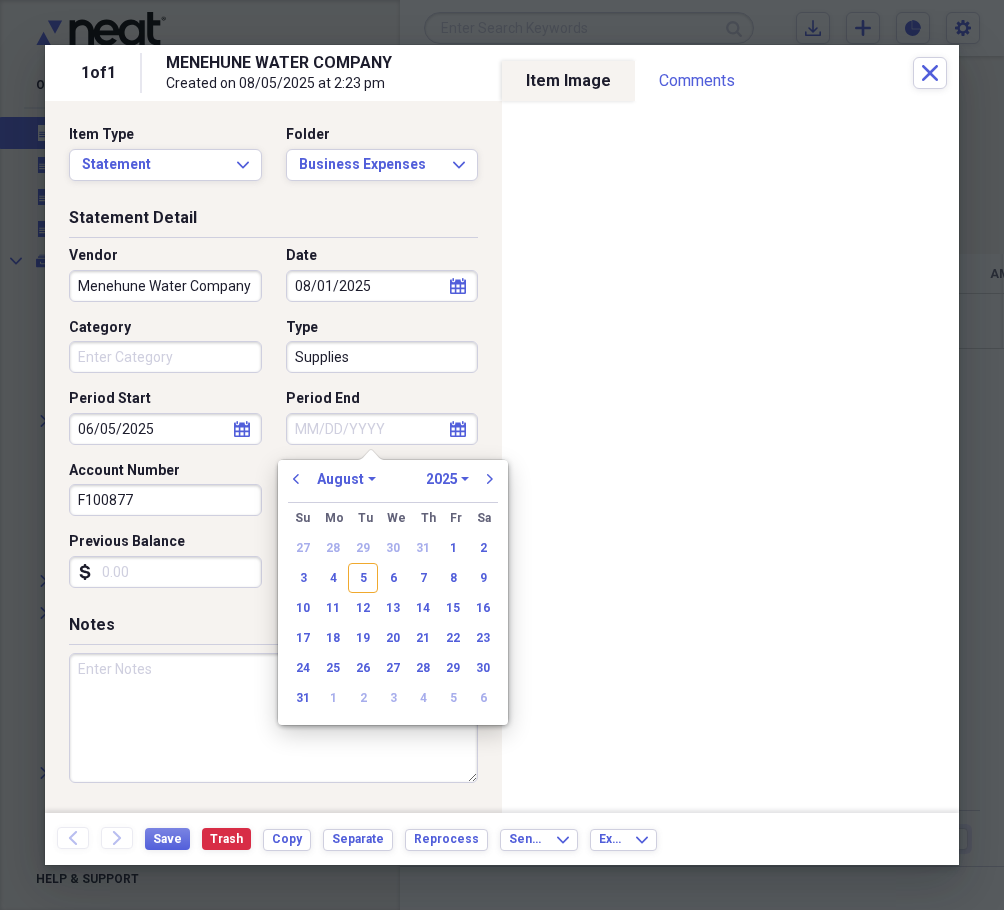 click on "Period End" at bounding box center (382, 429) 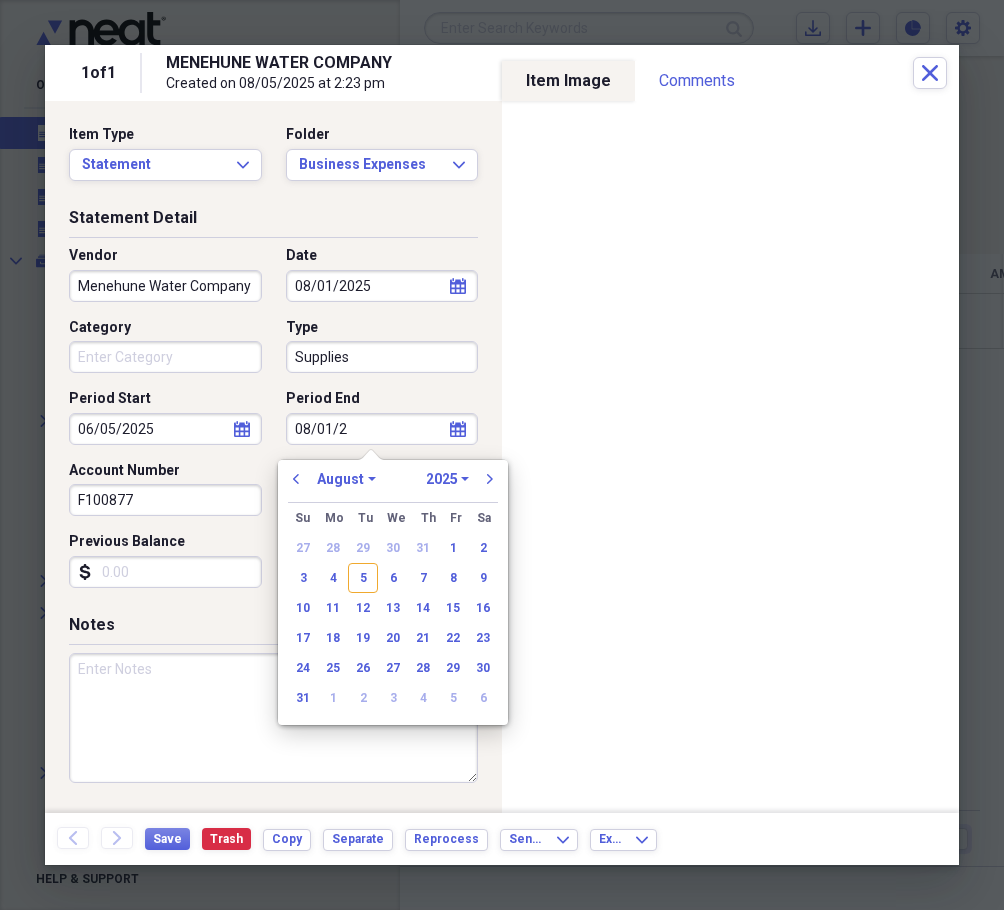 type on "08/01/20" 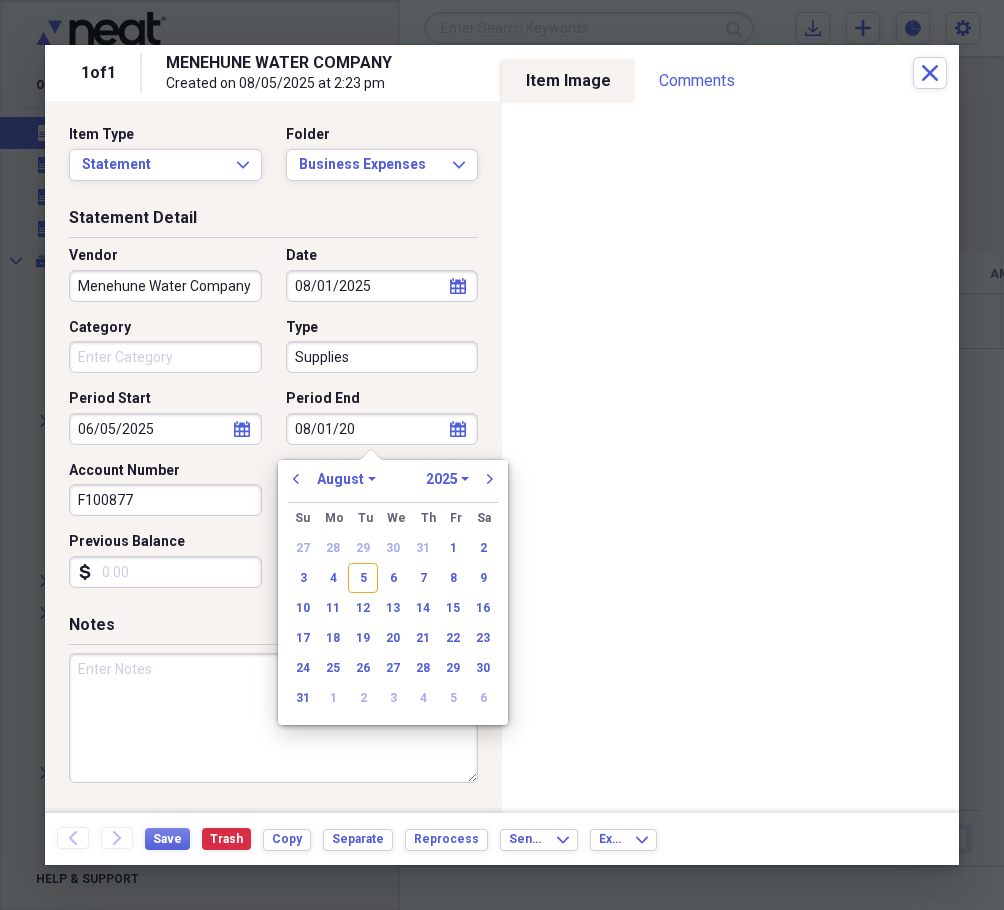 select on "2020" 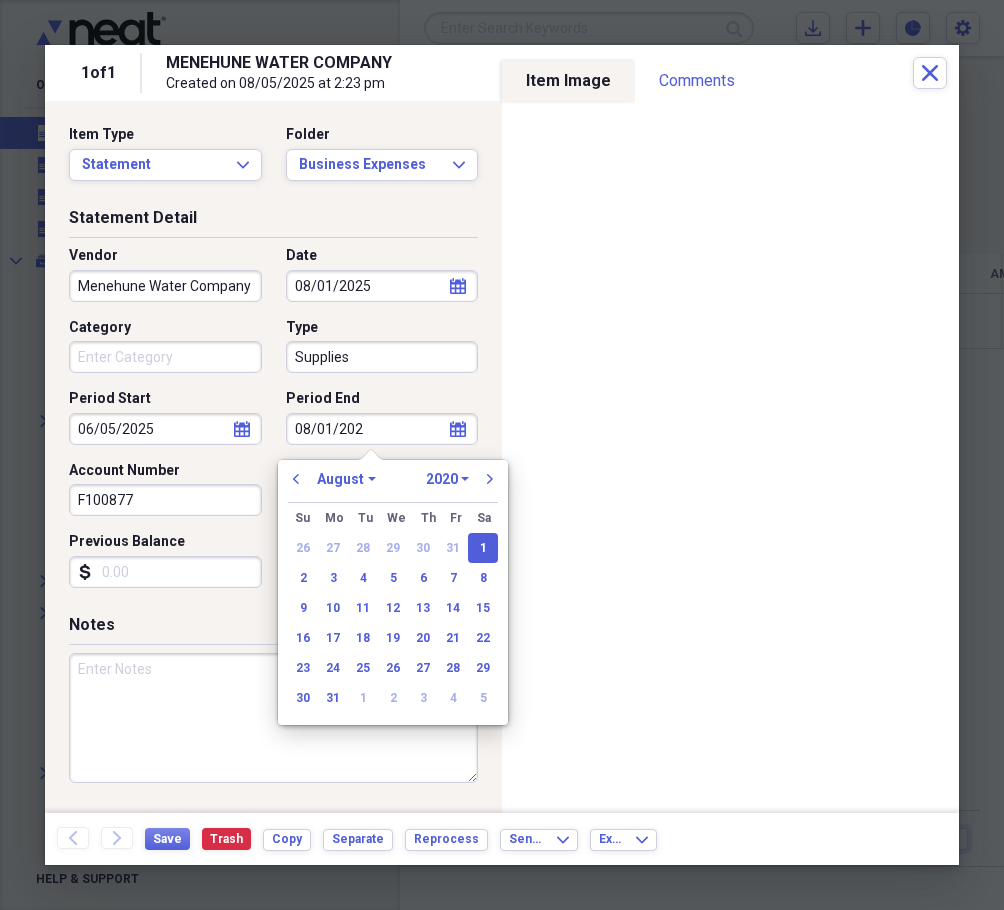 type on "08/01/2025" 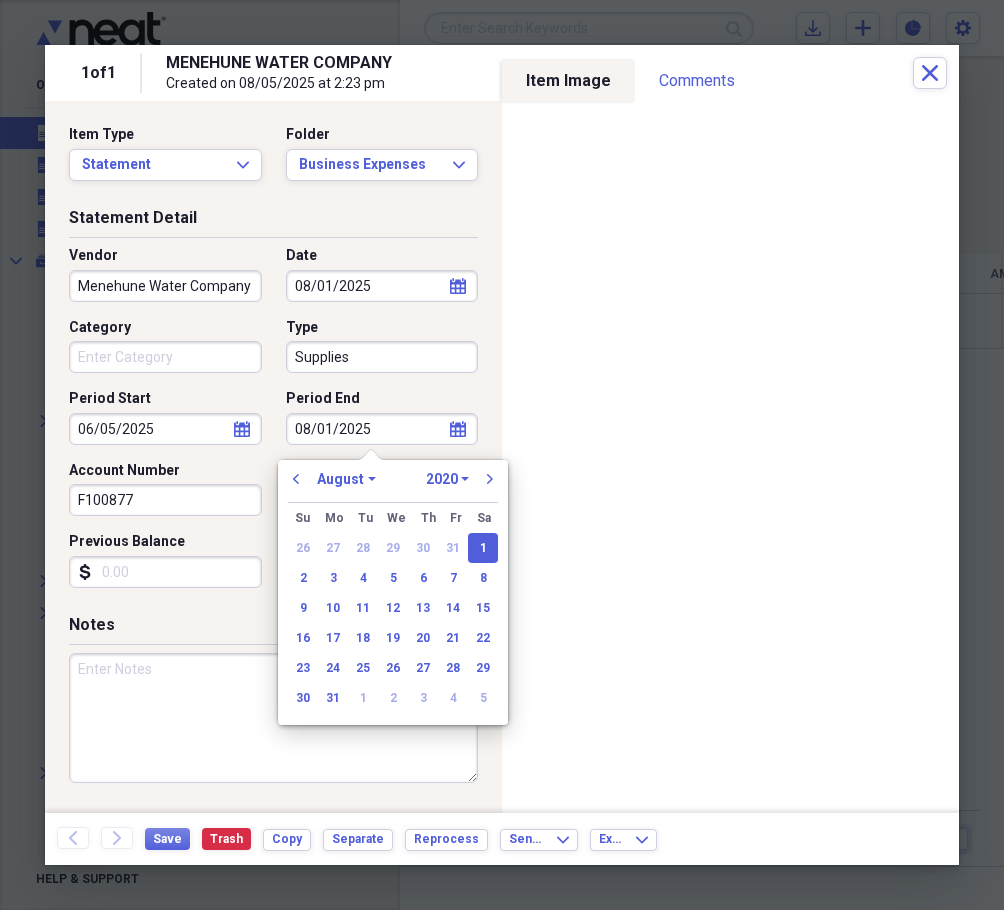 select on "2025" 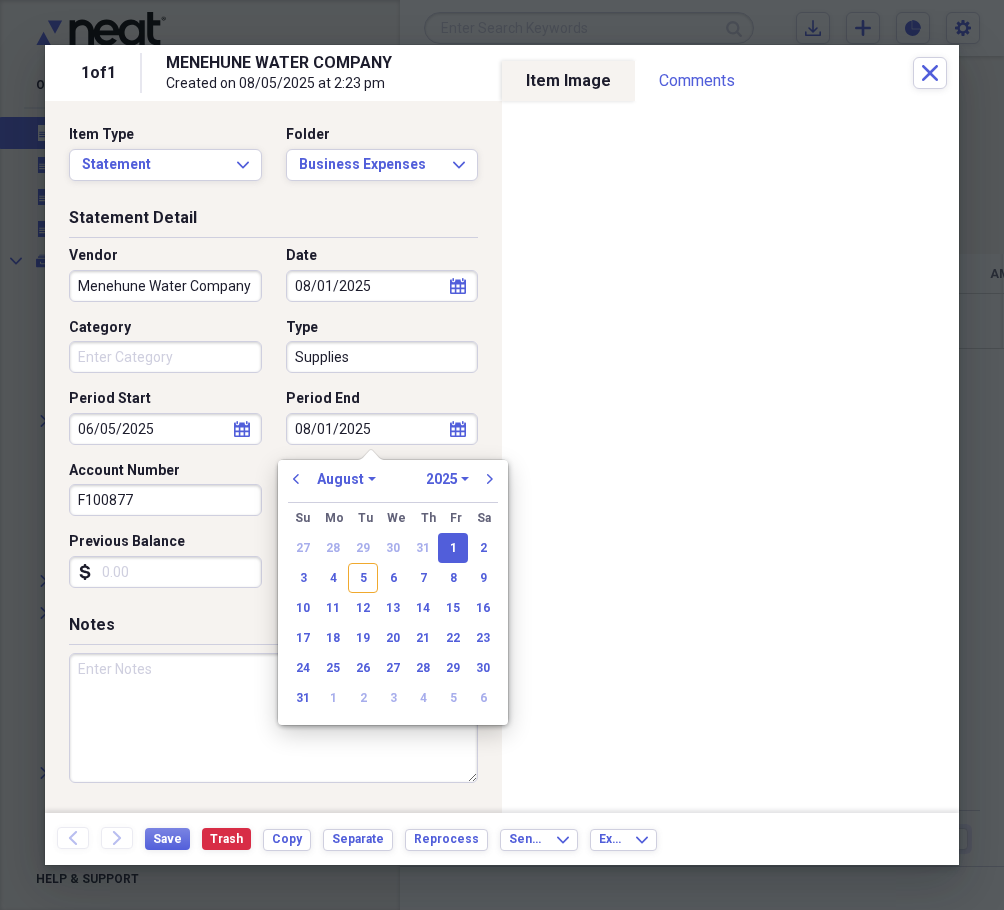 type on "08/01/2025" 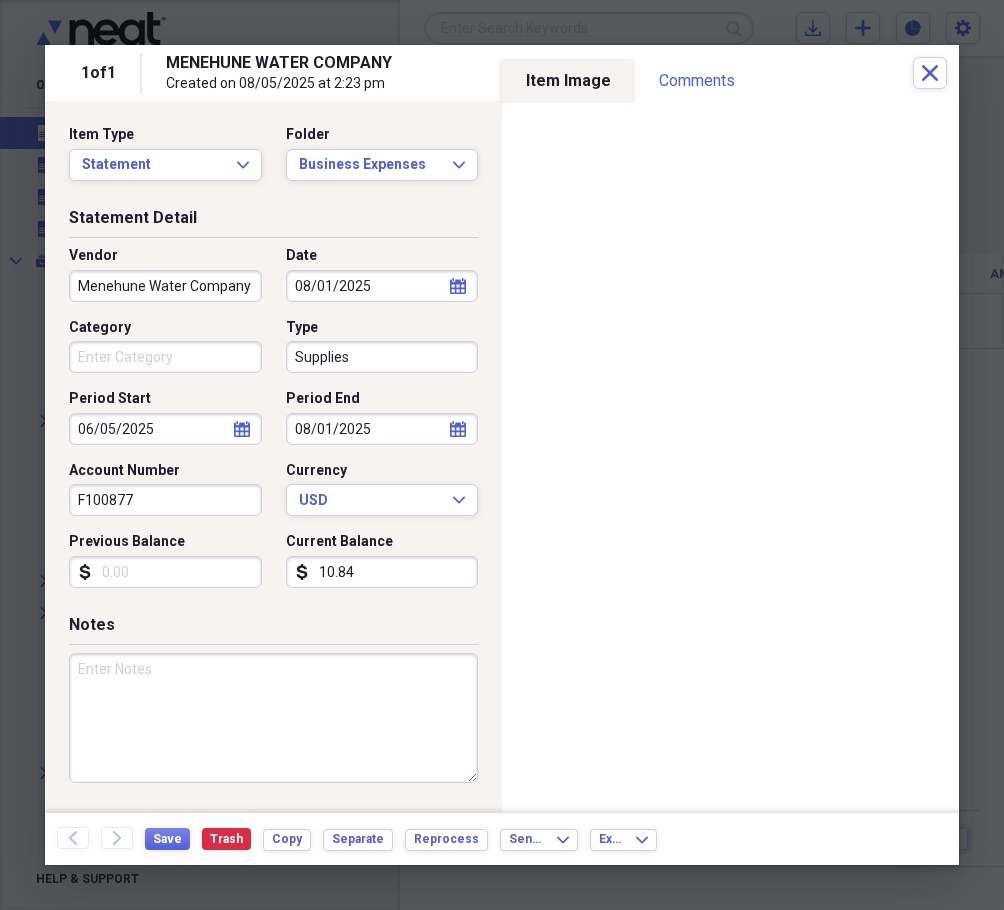 click on "Previous Balance" at bounding box center (165, 572) 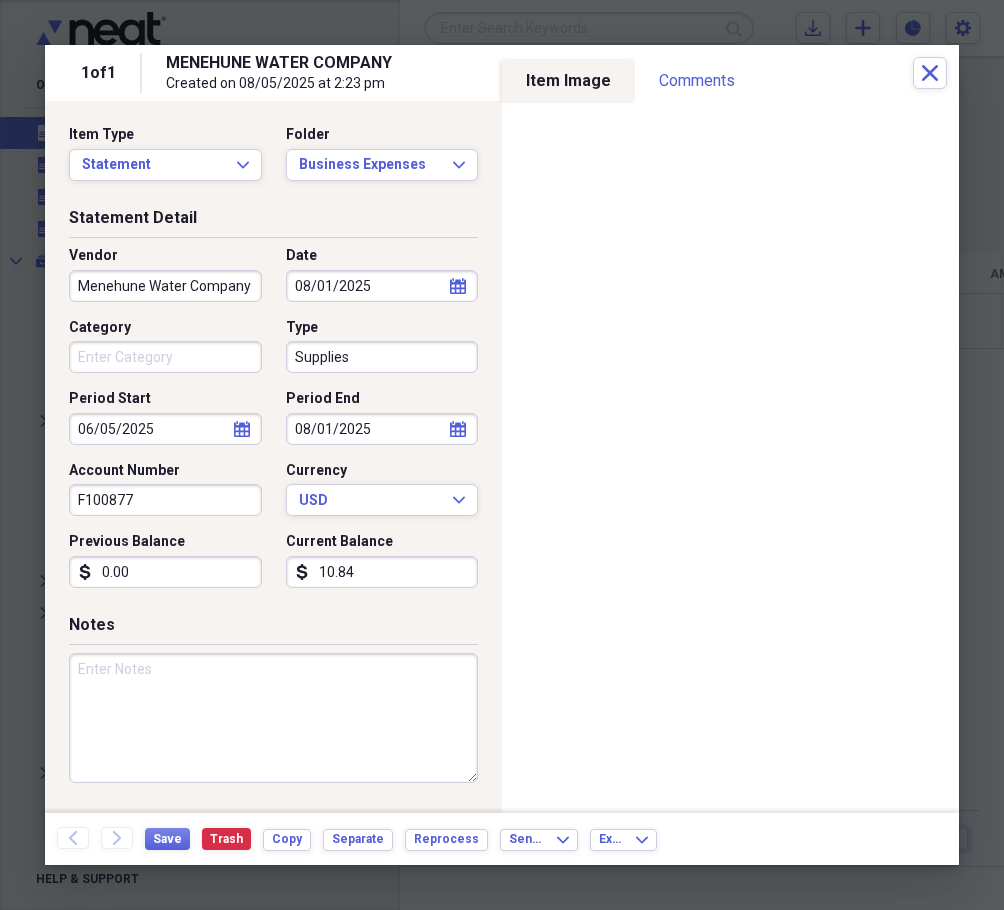 type on "0.00" 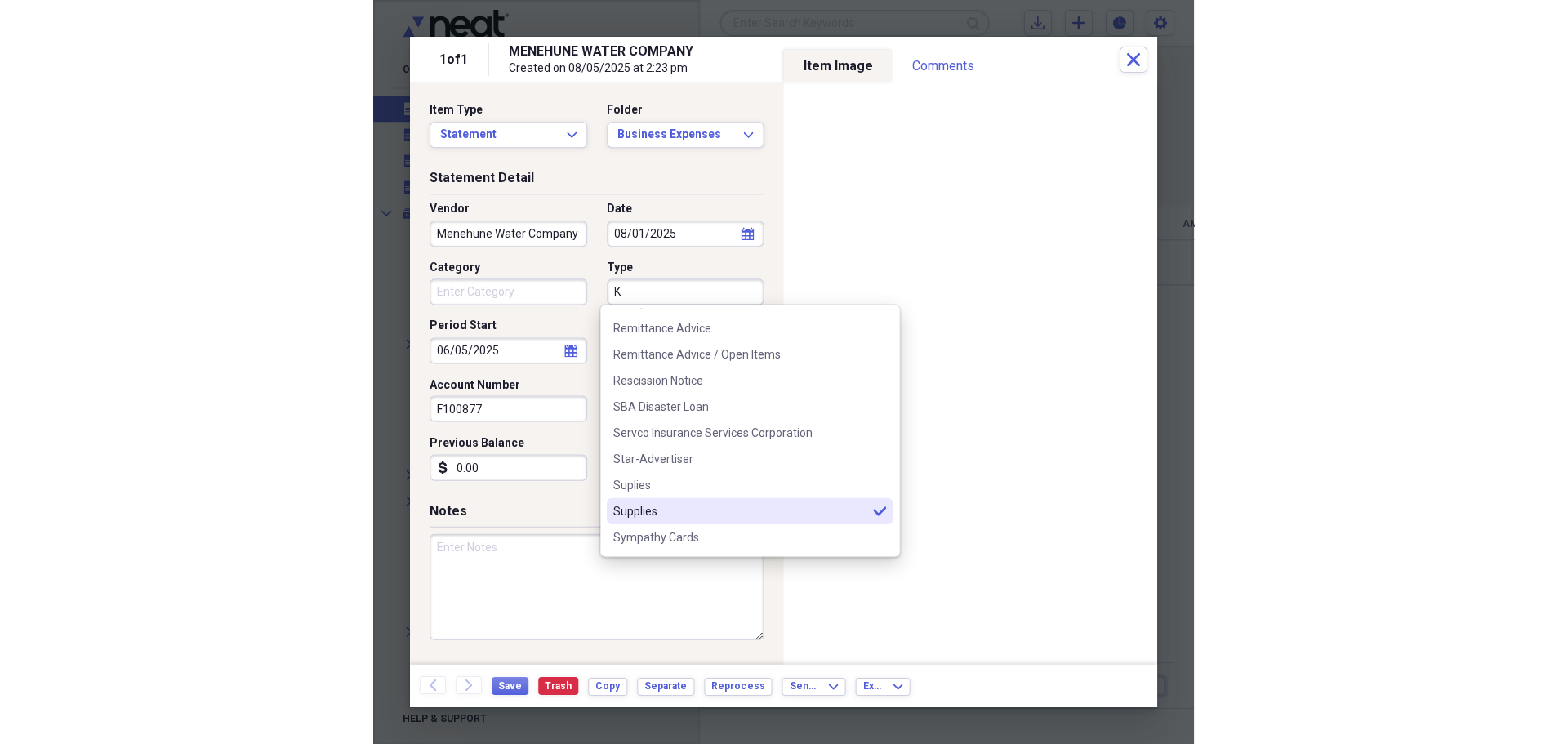 scroll, scrollTop: 0, scrollLeft: 0, axis: both 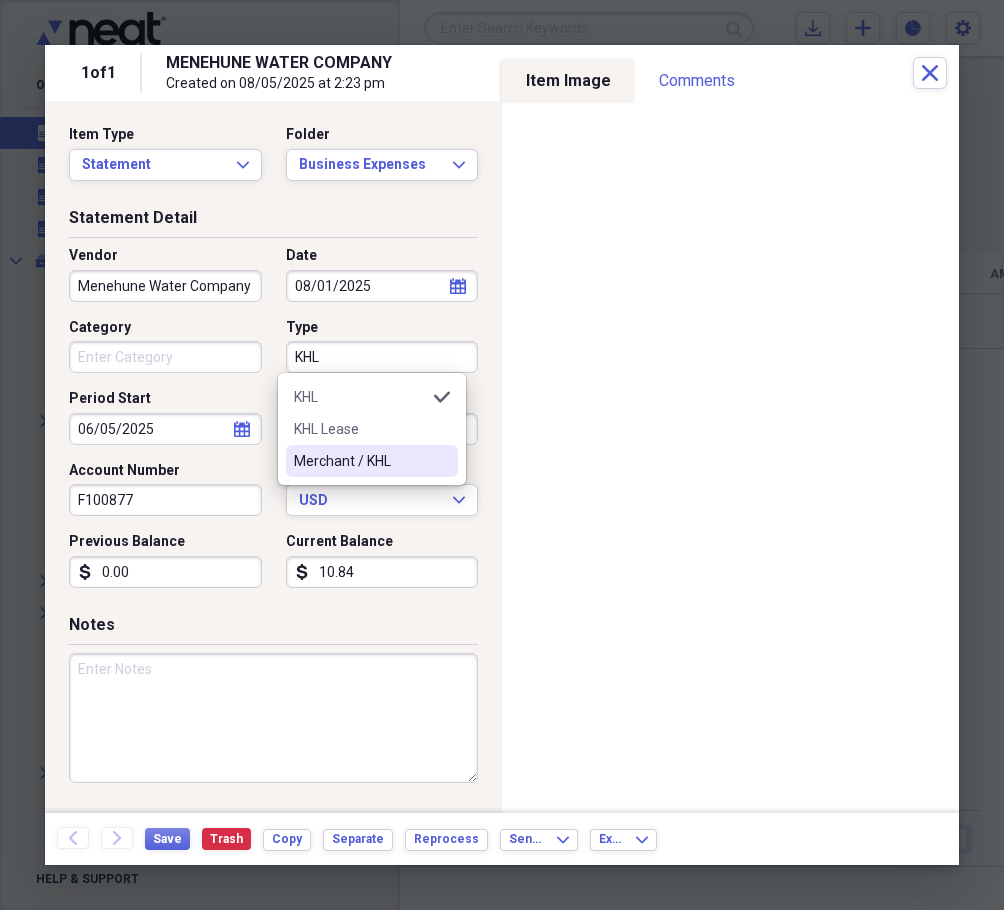 type on "KHL" 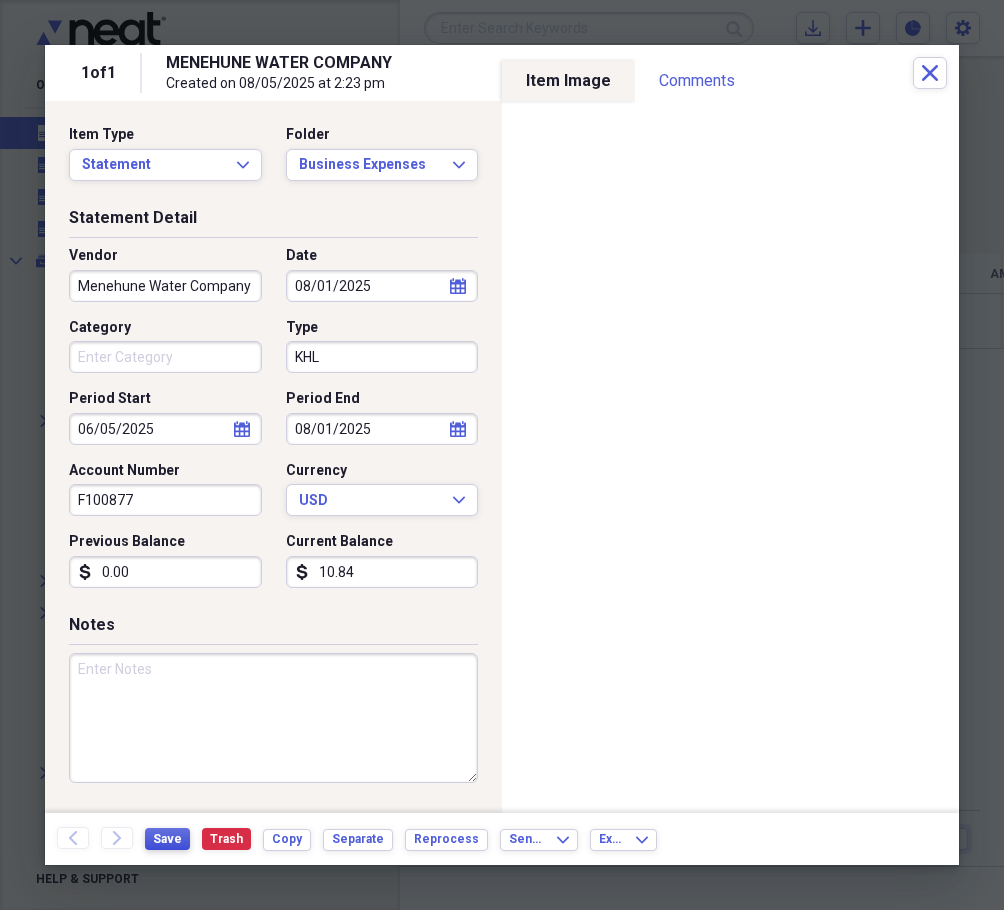 click on "Save" at bounding box center [167, 839] 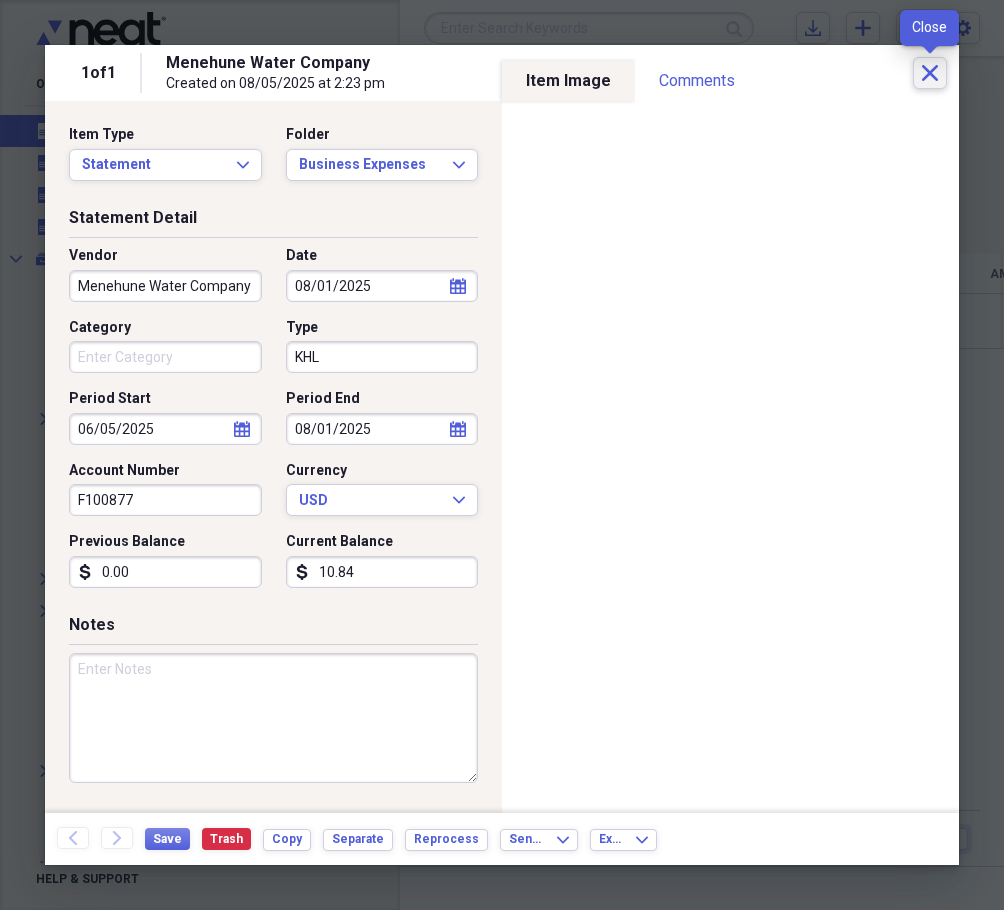 click on "Close" at bounding box center (930, 73) 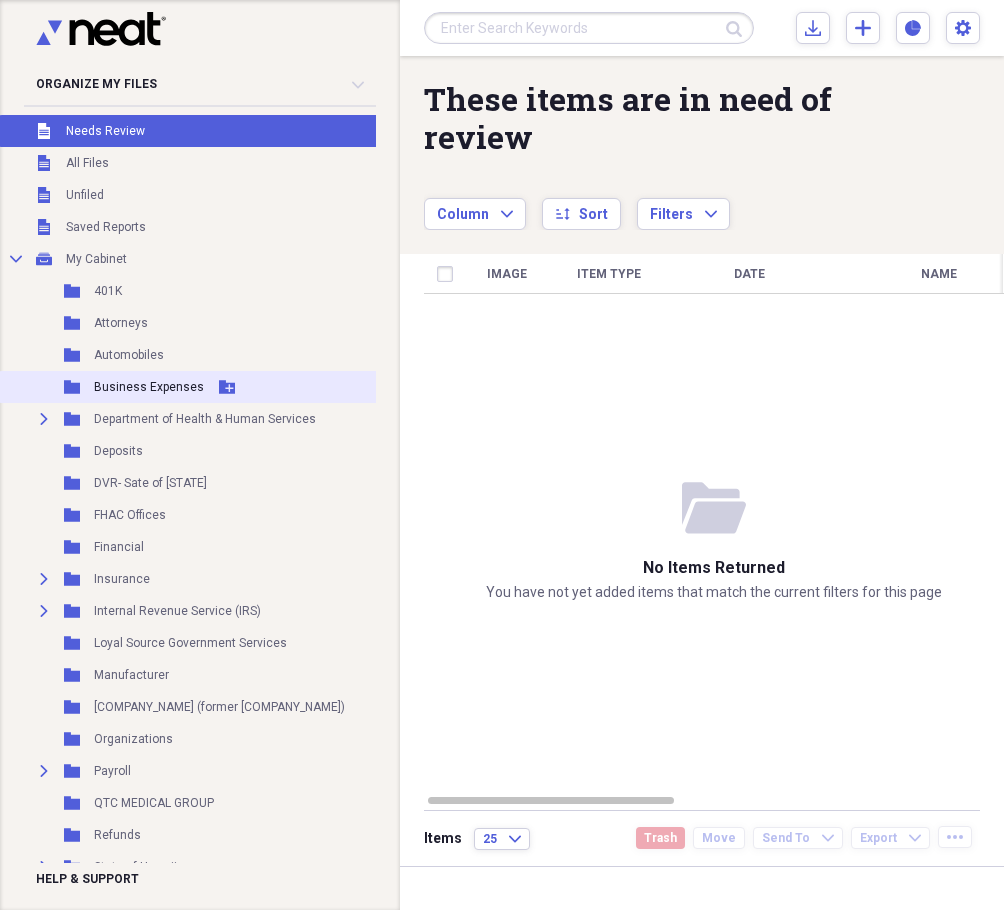 click on "Business Expenses" at bounding box center [149, 387] 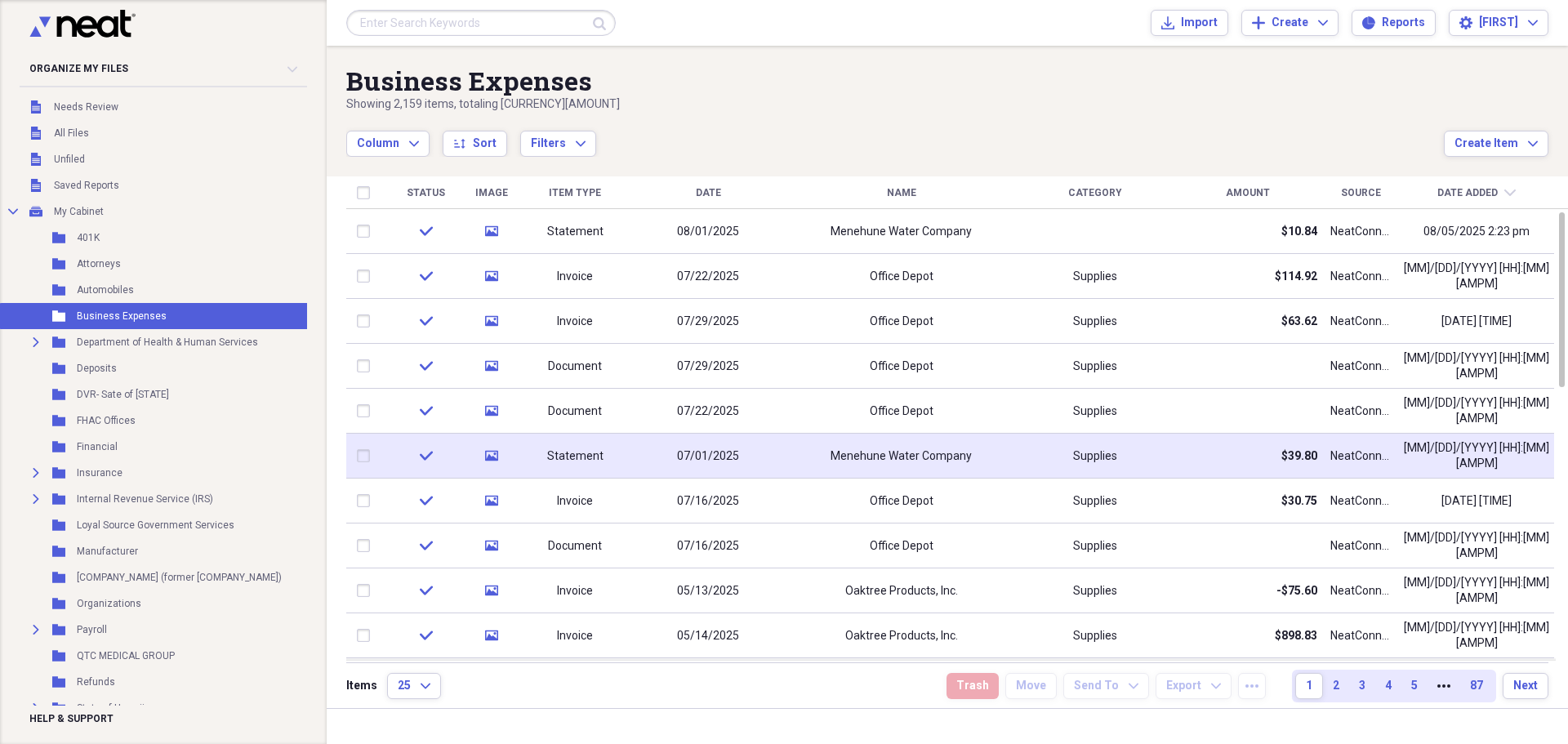 click on "Menehune Water Company" at bounding box center [901, 457] 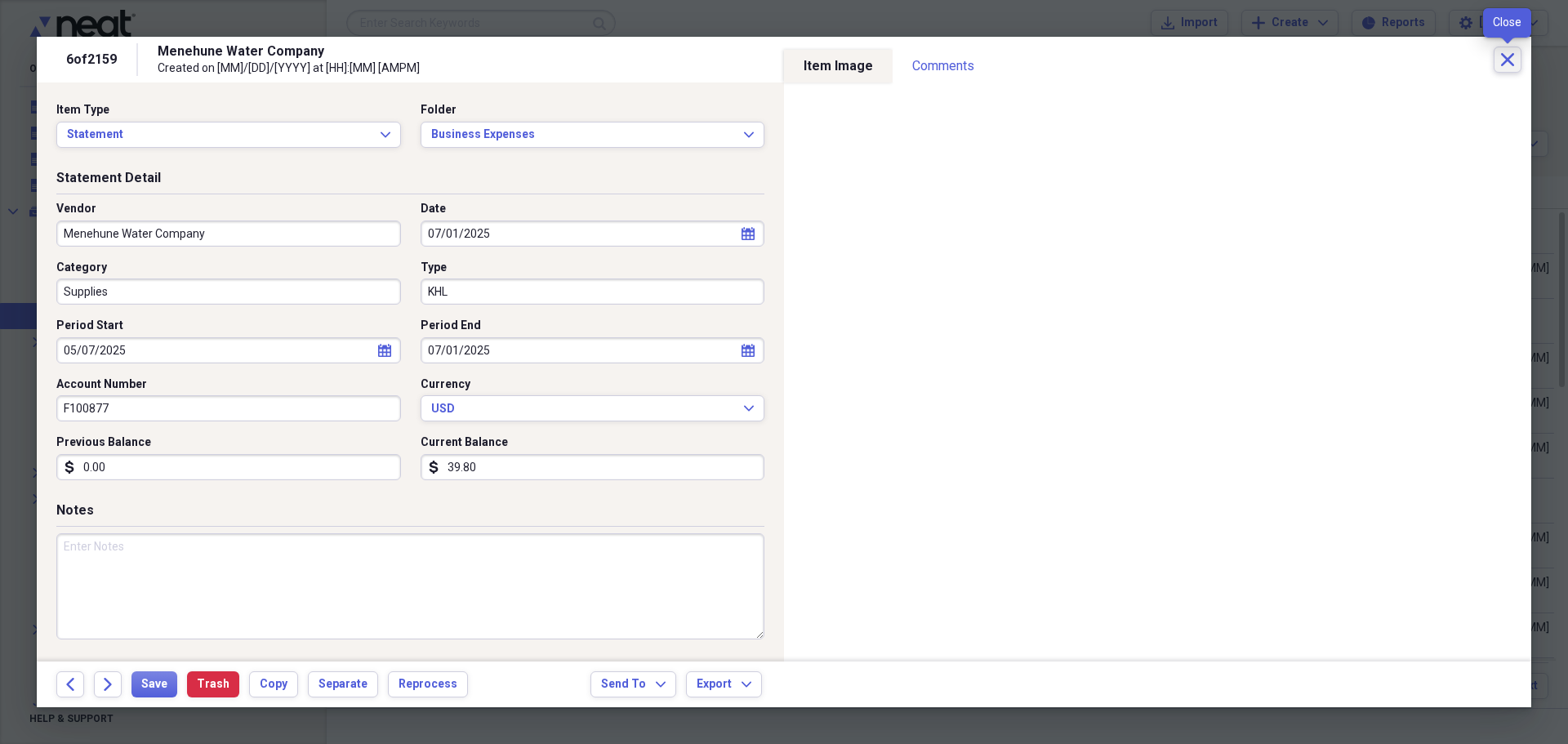 click on "Close" at bounding box center (1508, 60) 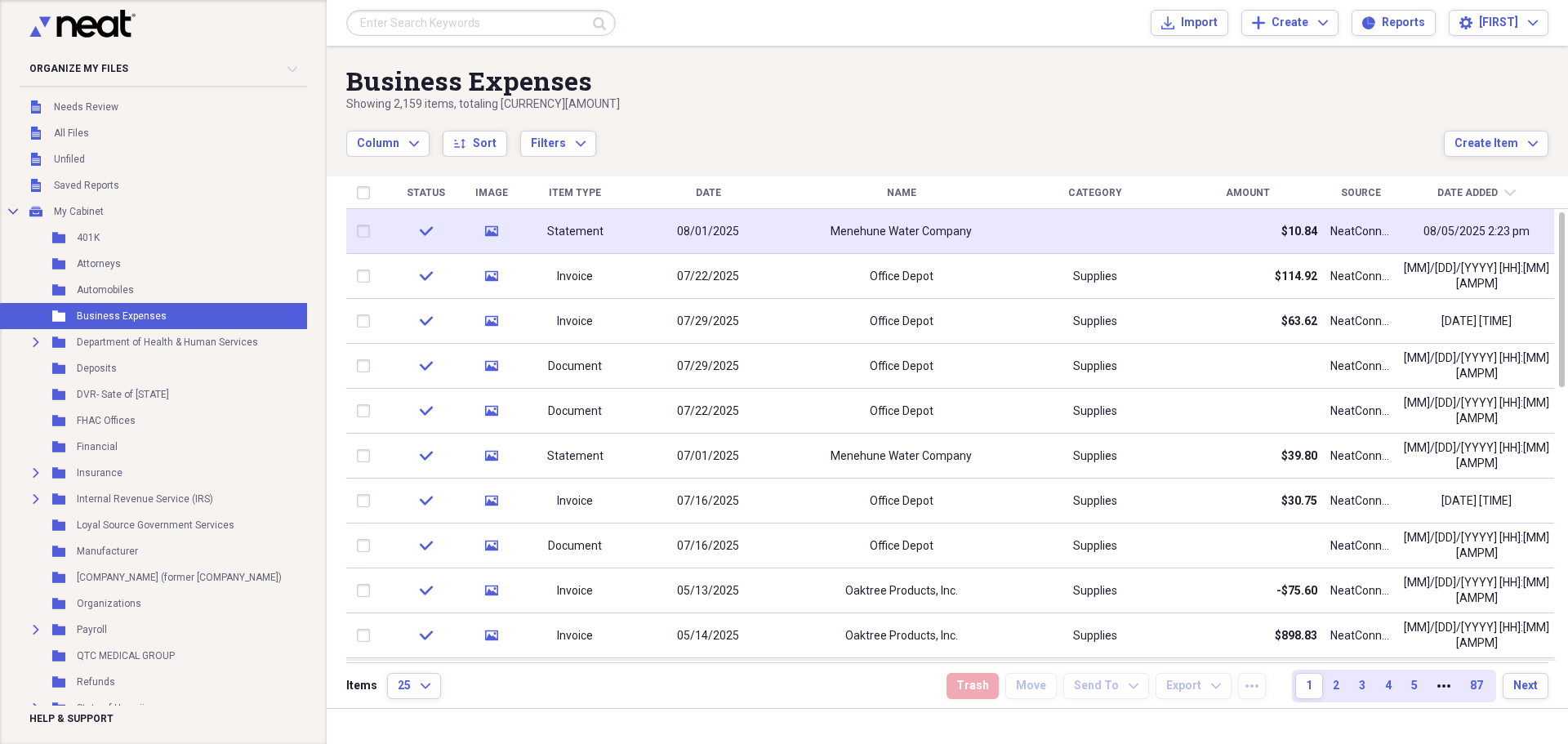click at bounding box center (1094, 231) 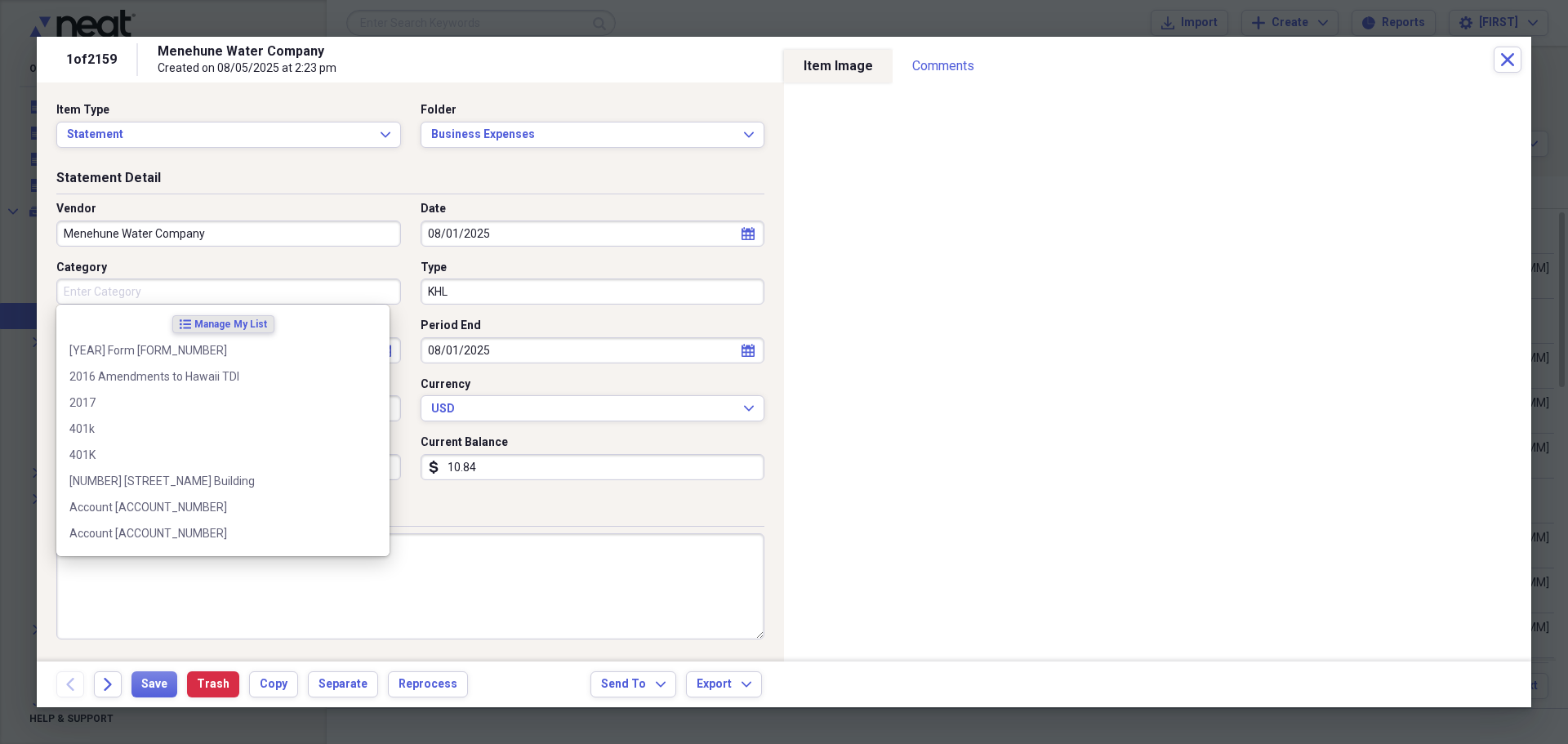 click on "Category" at bounding box center [229, 292] 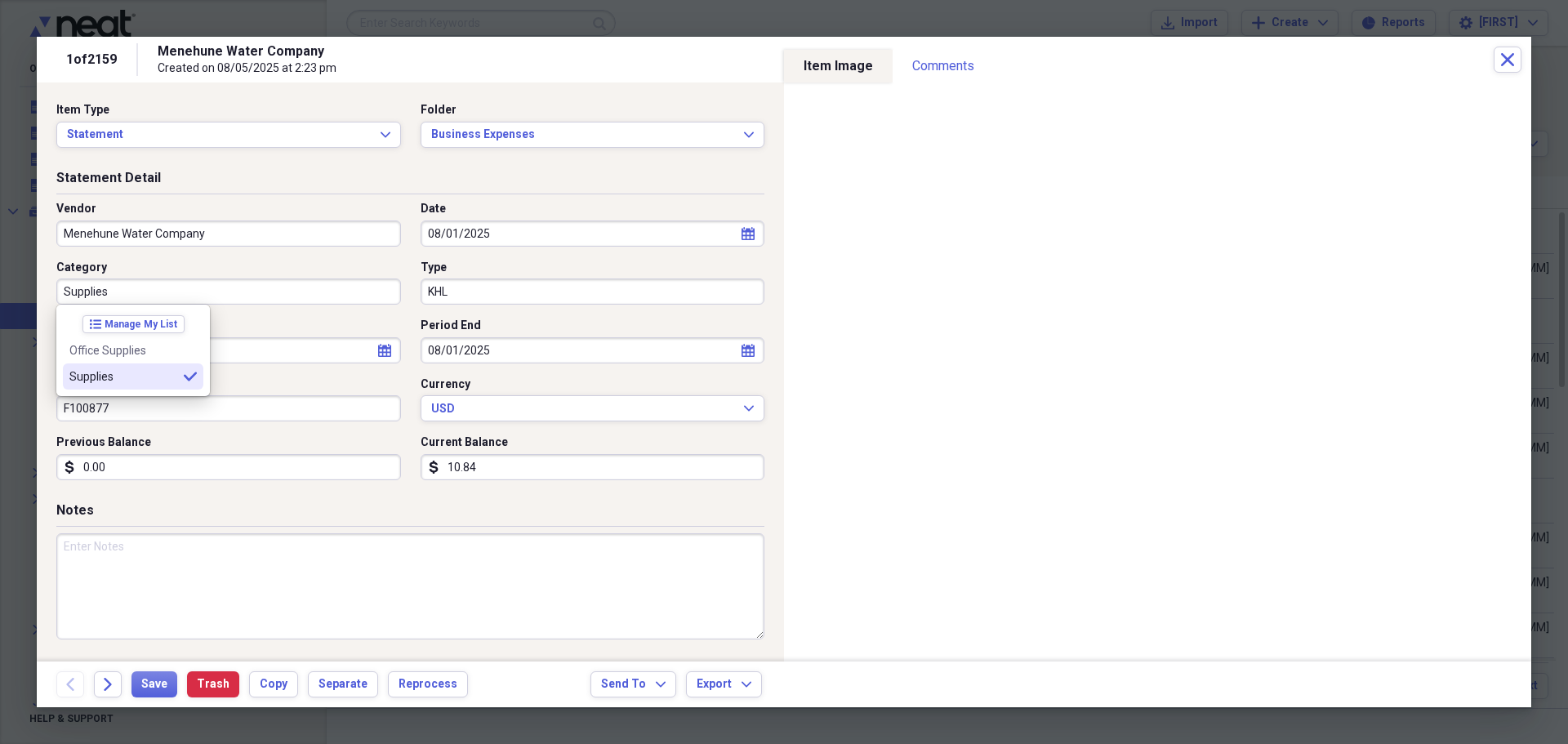 type on "Supplies" 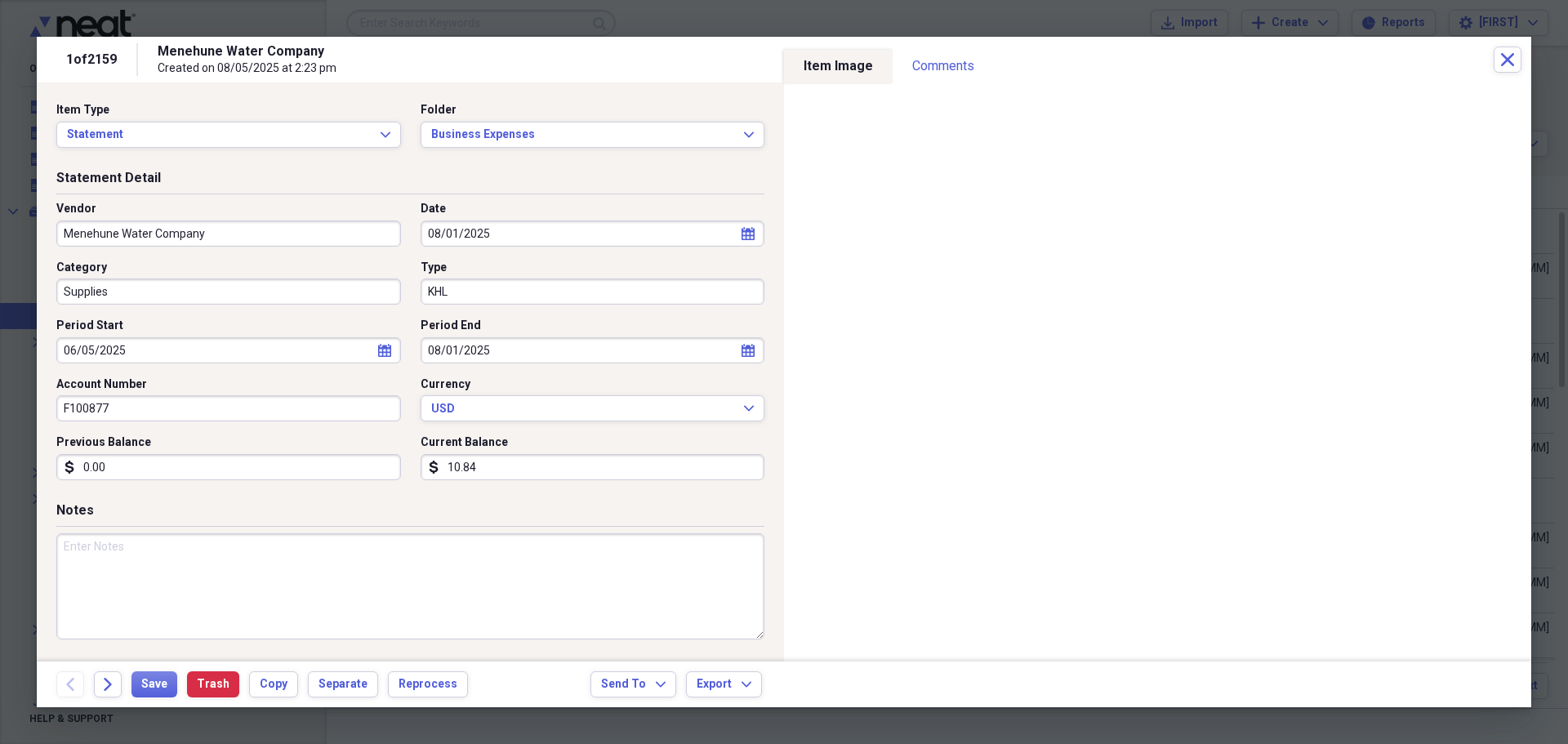 click at bounding box center (410, 586) 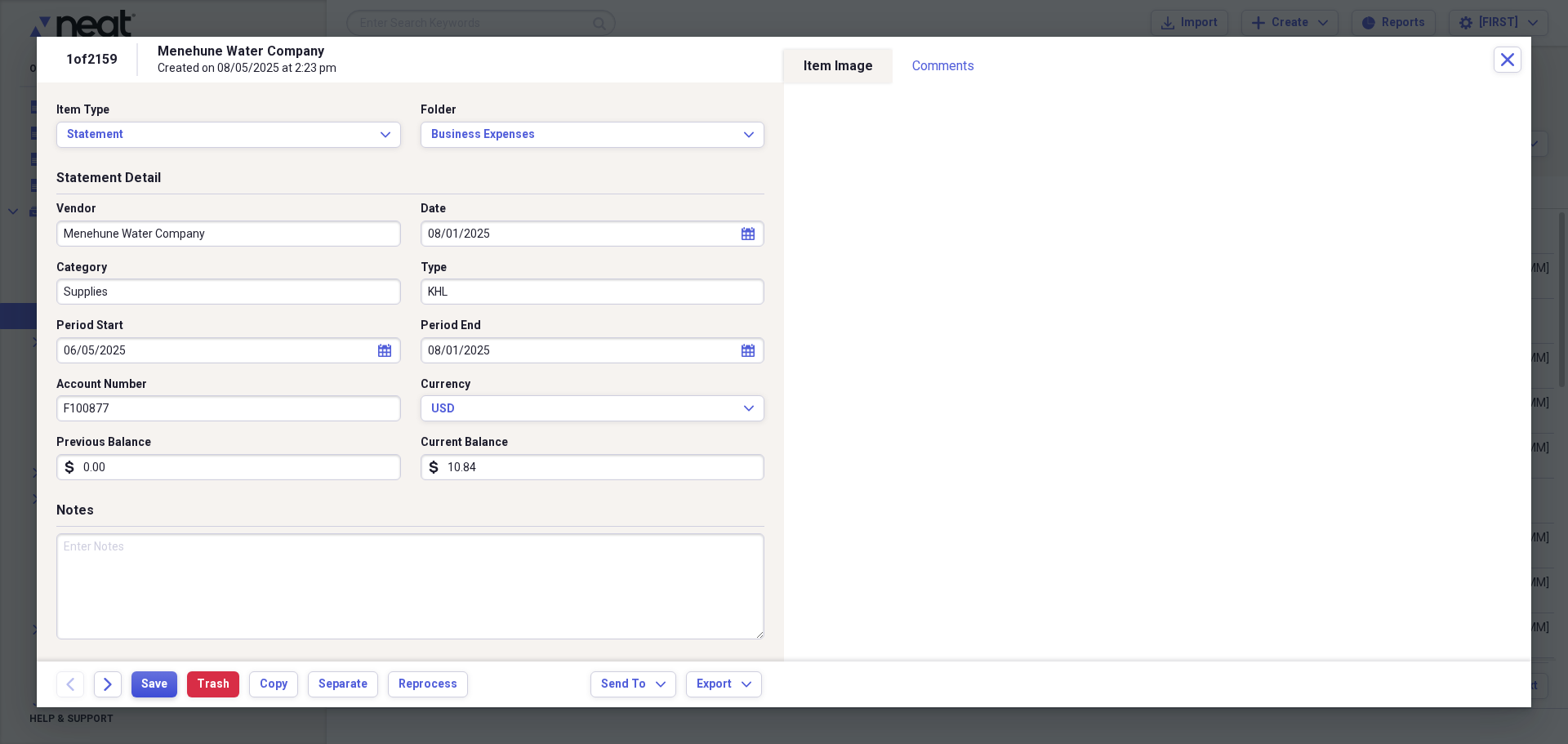 click on "Save" at bounding box center (154, 684) 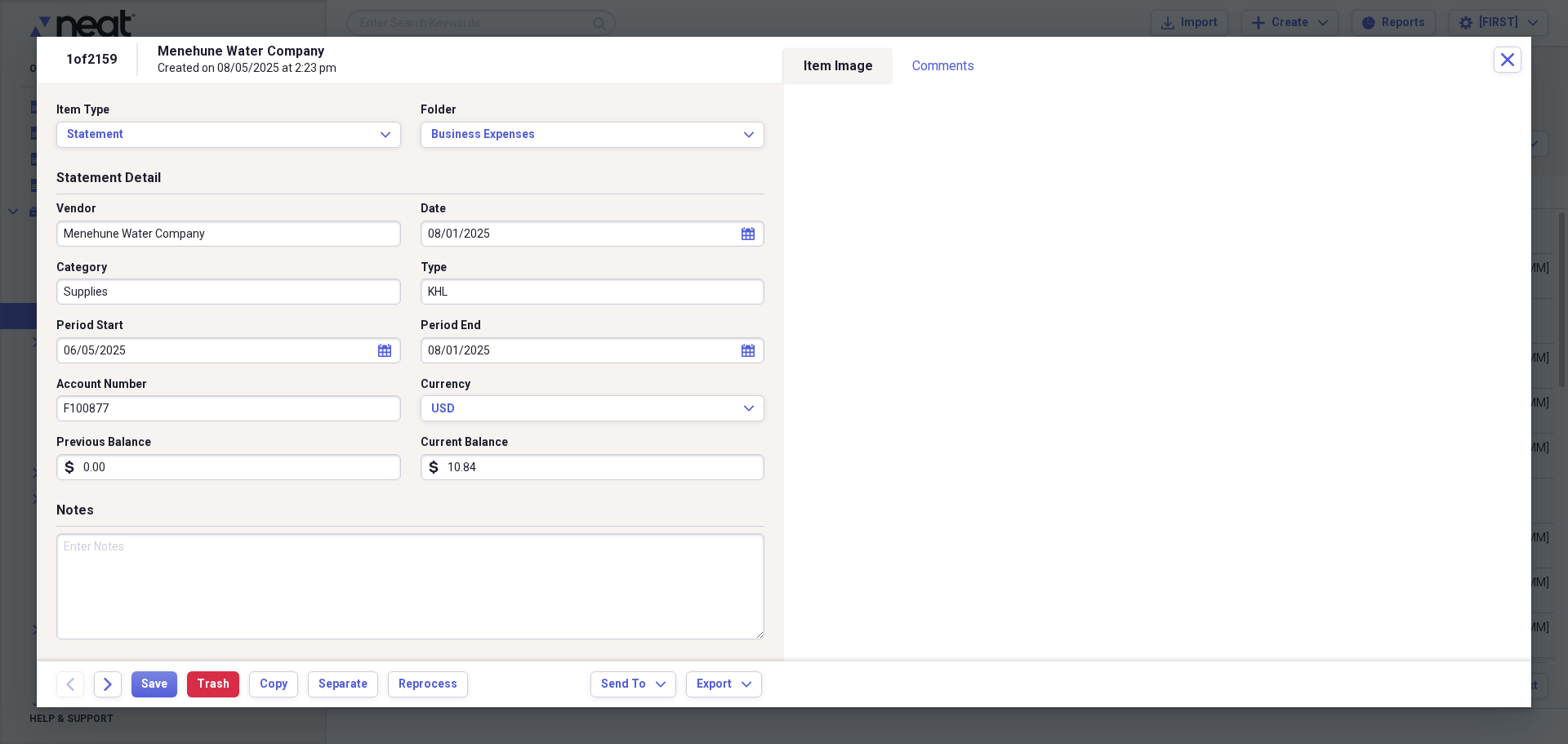 click on "[NUMBER] of [NUMBER] [LAST_NAME] Company Created on [MM]/[DD]/[YYYY] at [HH]:[MM] [AMPM] Close" at bounding box center (784, 60) 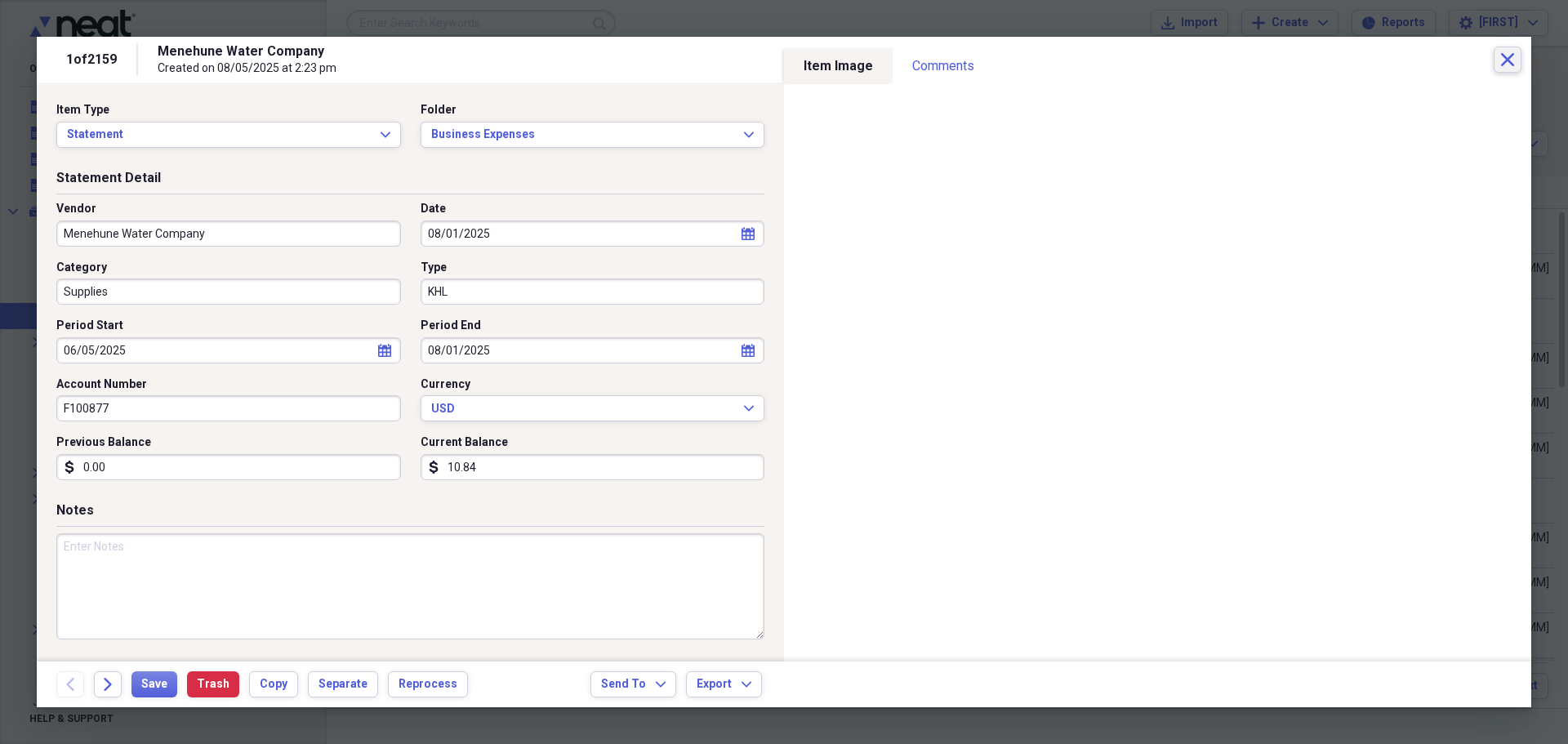 click on "Close" at bounding box center (1508, 60) 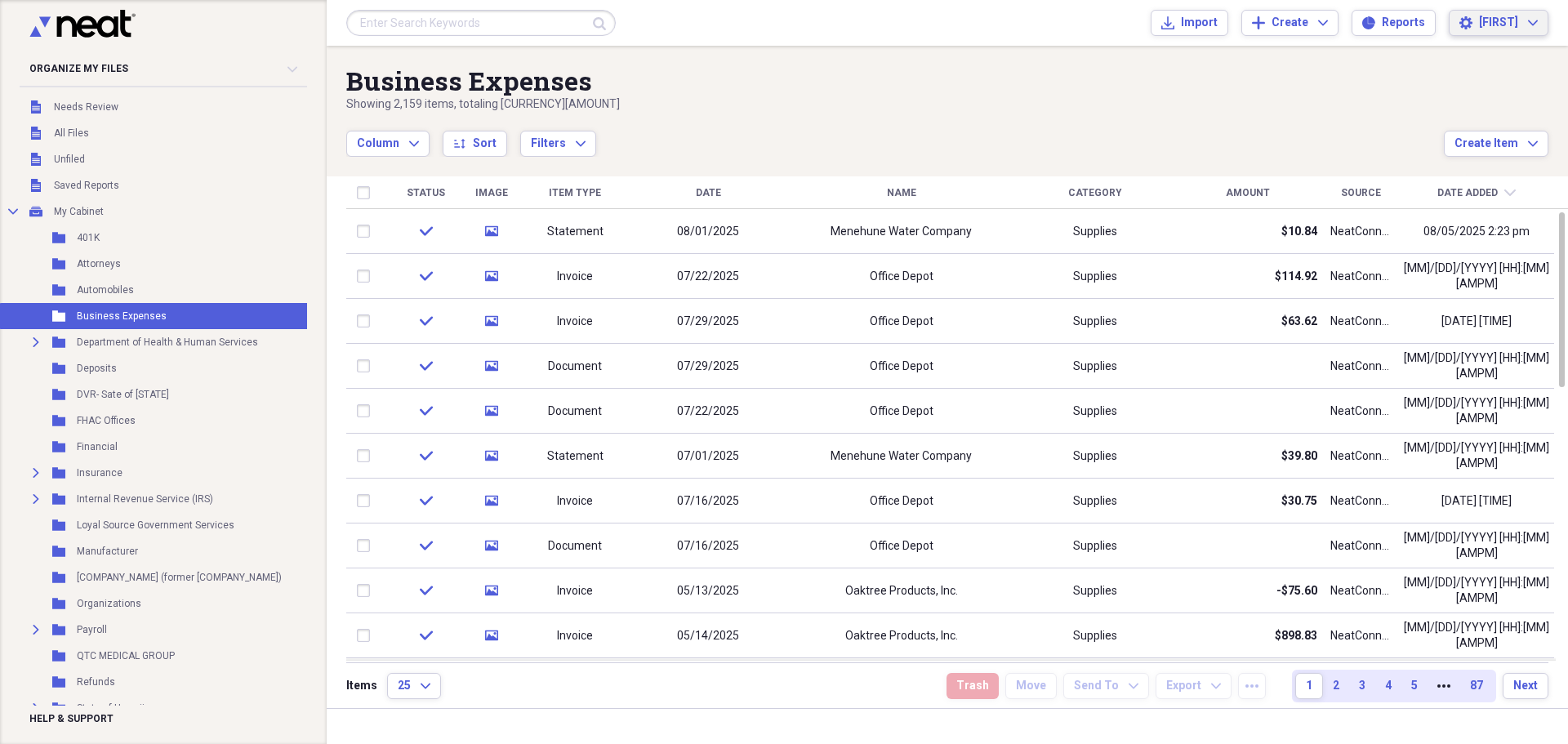 click on "[FIRST]" at bounding box center [1499, 23] 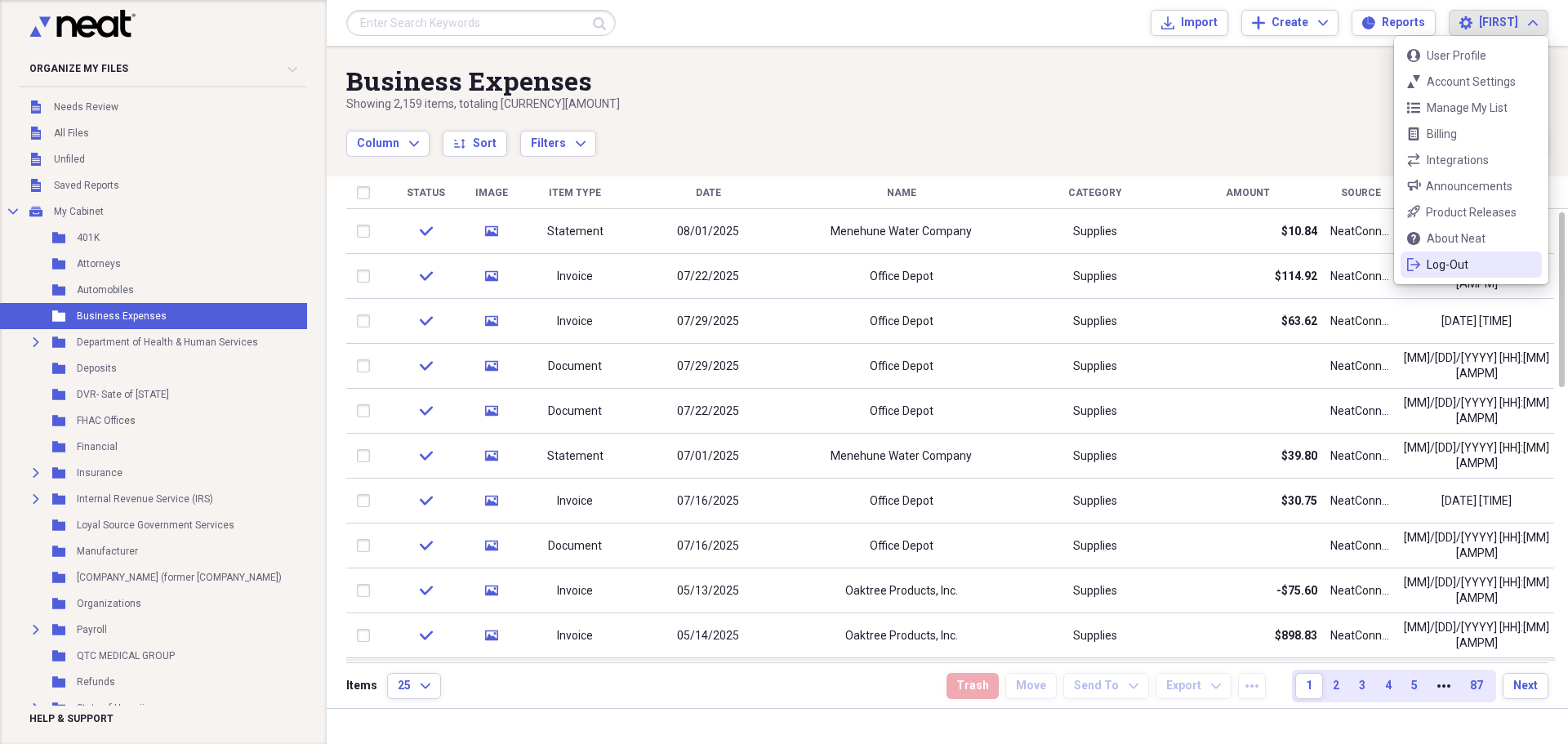click on "Log-Out" at bounding box center [1471, 265] 